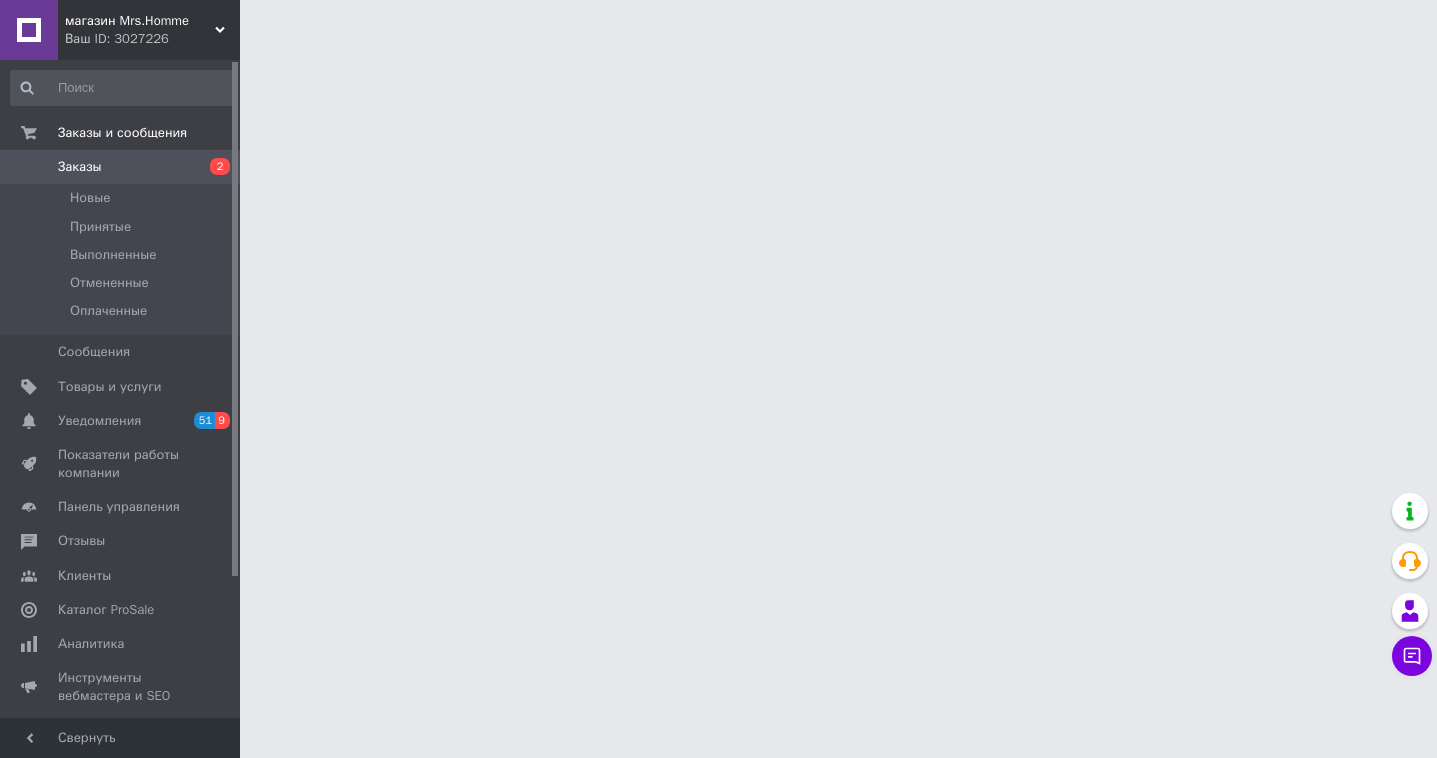scroll, scrollTop: 0, scrollLeft: 0, axis: both 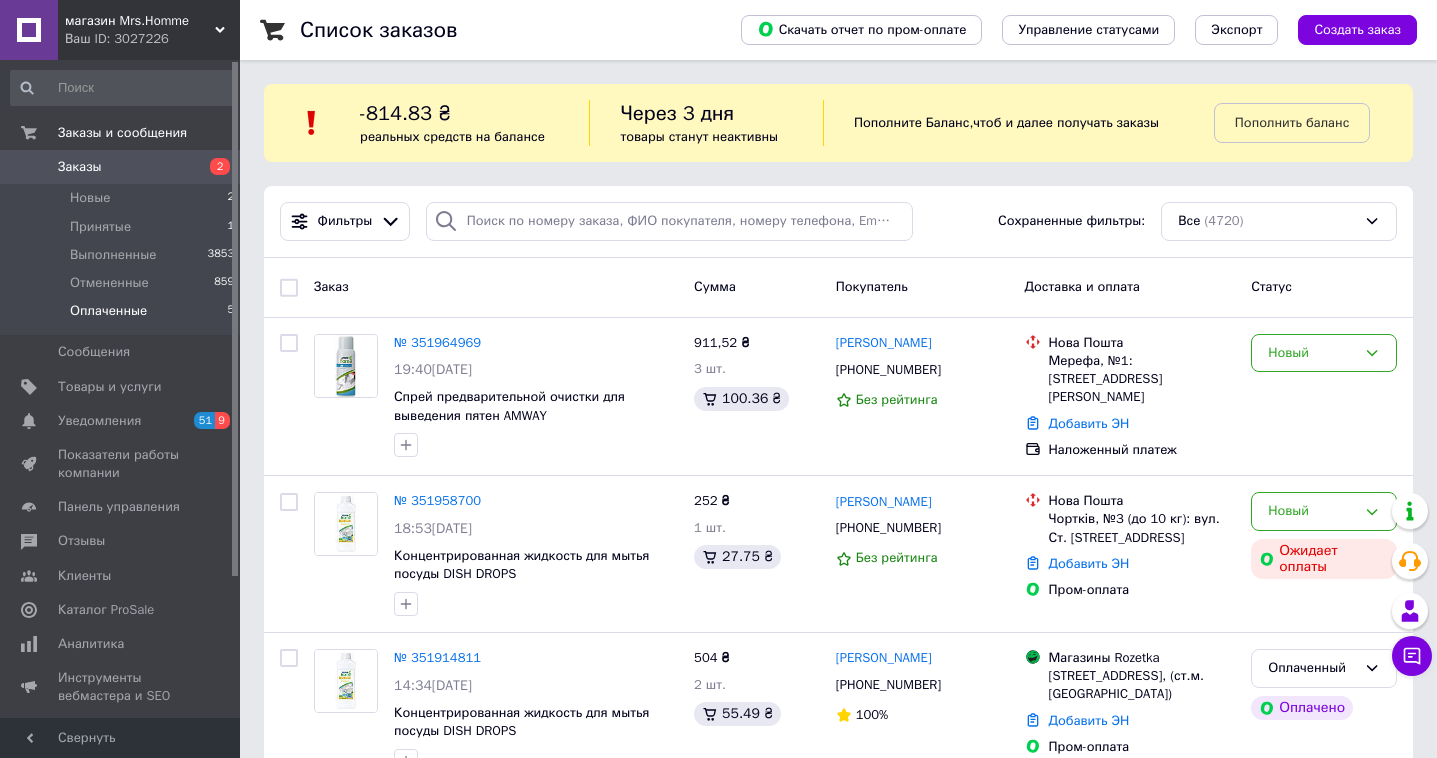 click on "Оплаченные" at bounding box center [108, 311] 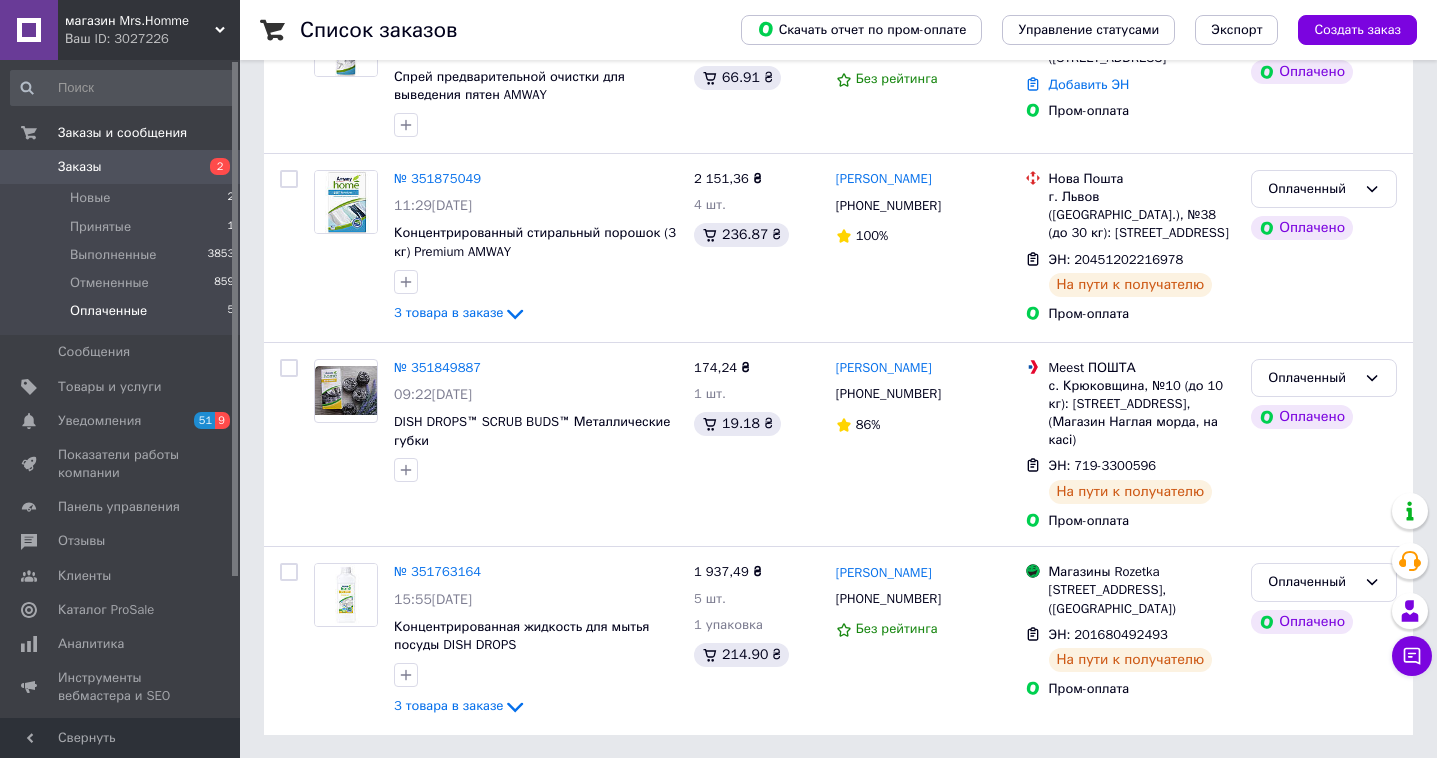 scroll, scrollTop: 547, scrollLeft: 0, axis: vertical 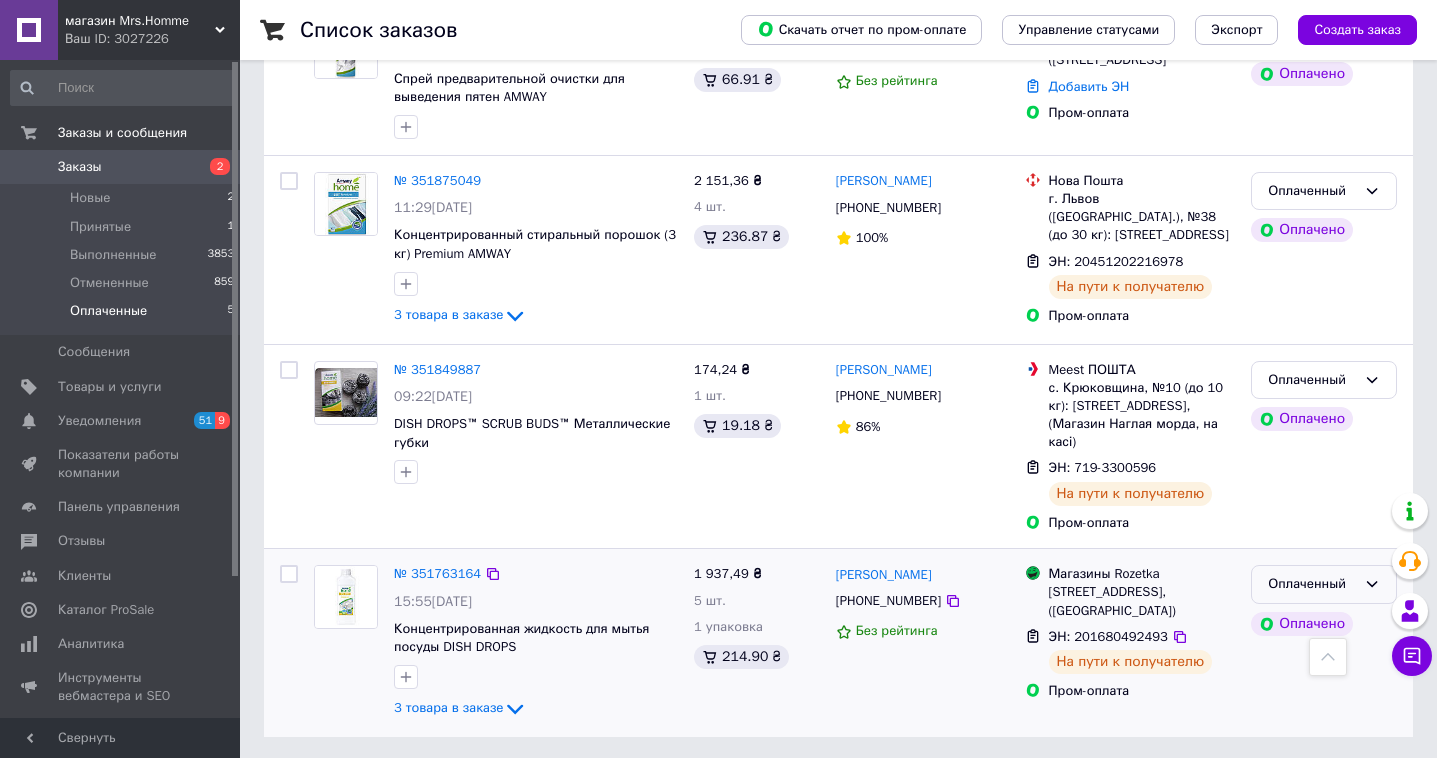 click on "Оплаченный" at bounding box center (1312, 584) 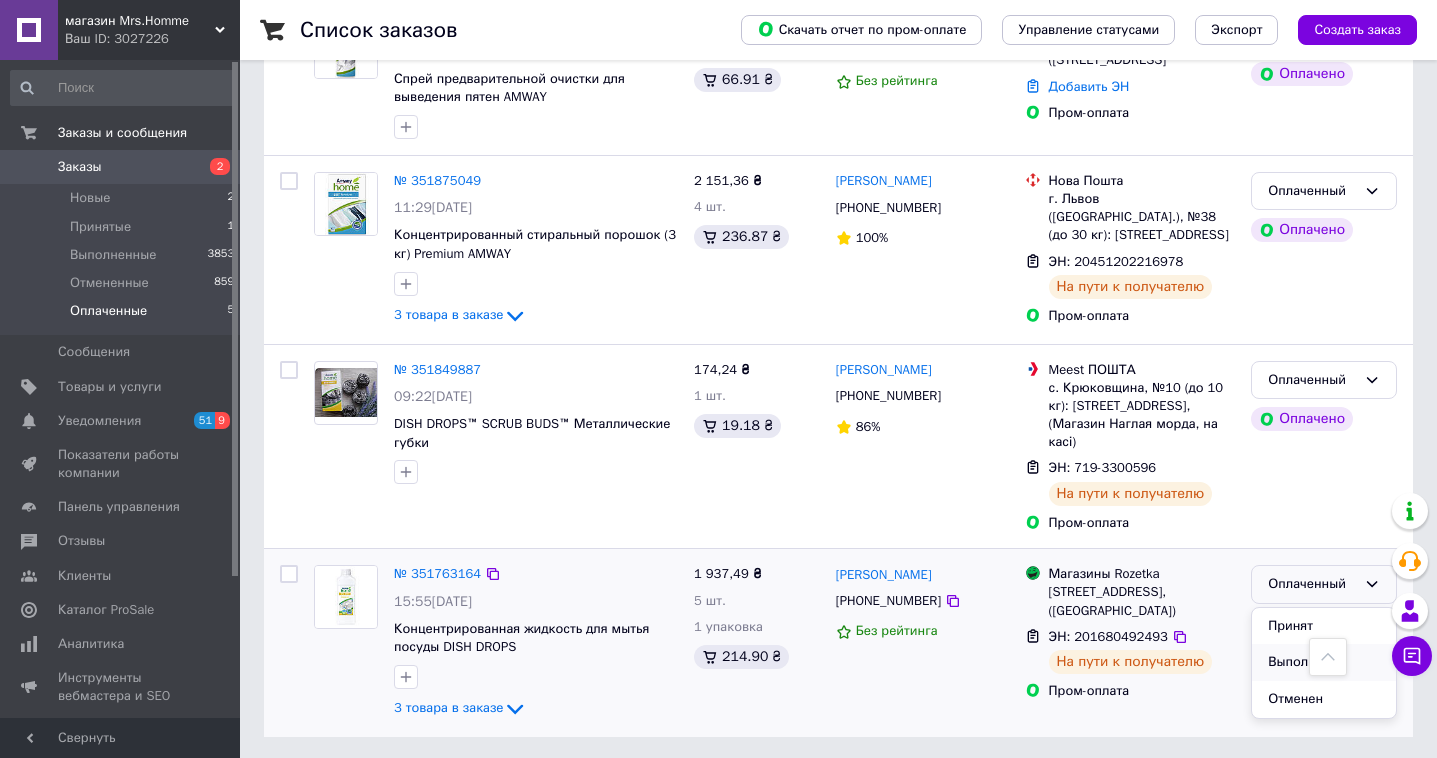 click on "Выполнен" at bounding box center (1324, 662) 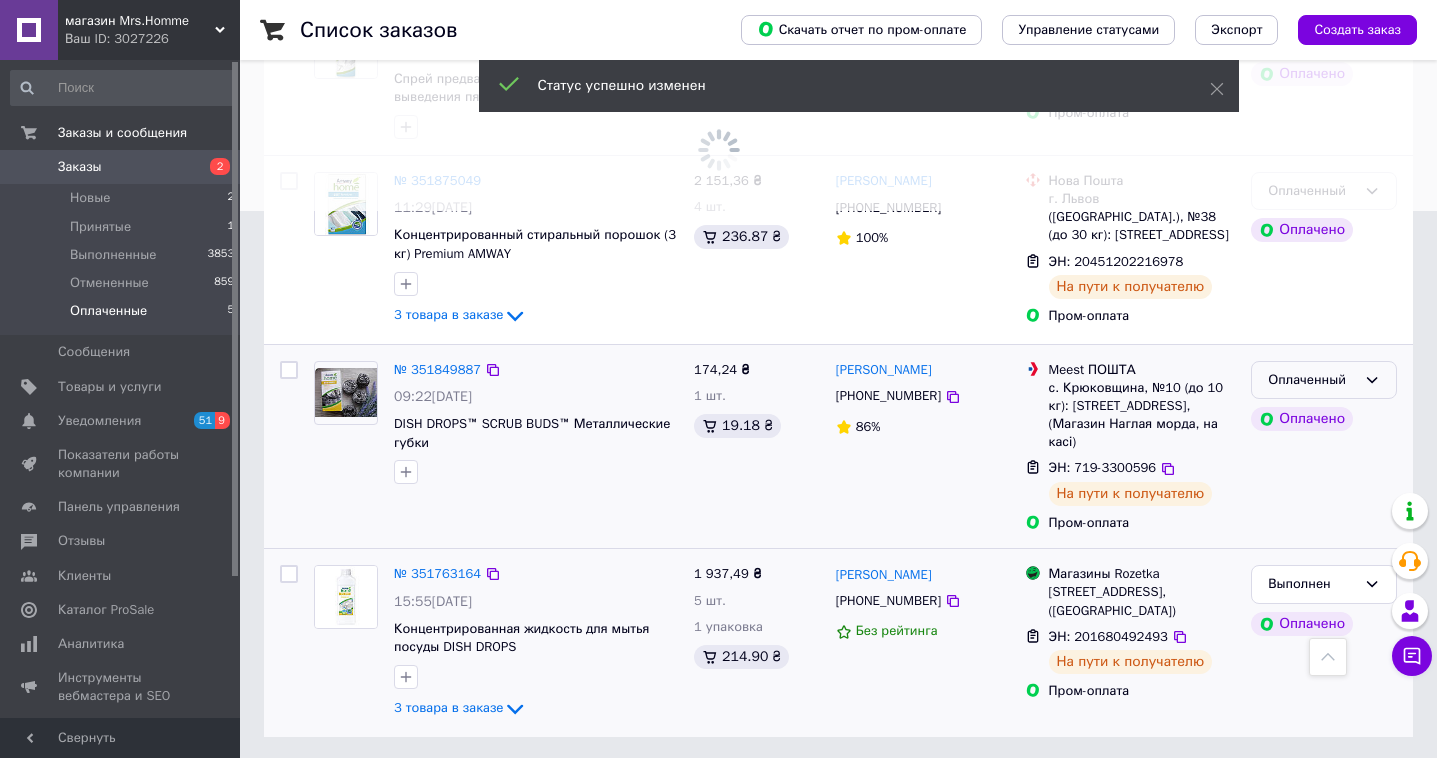 click on "Оплаченный" at bounding box center [1324, 380] 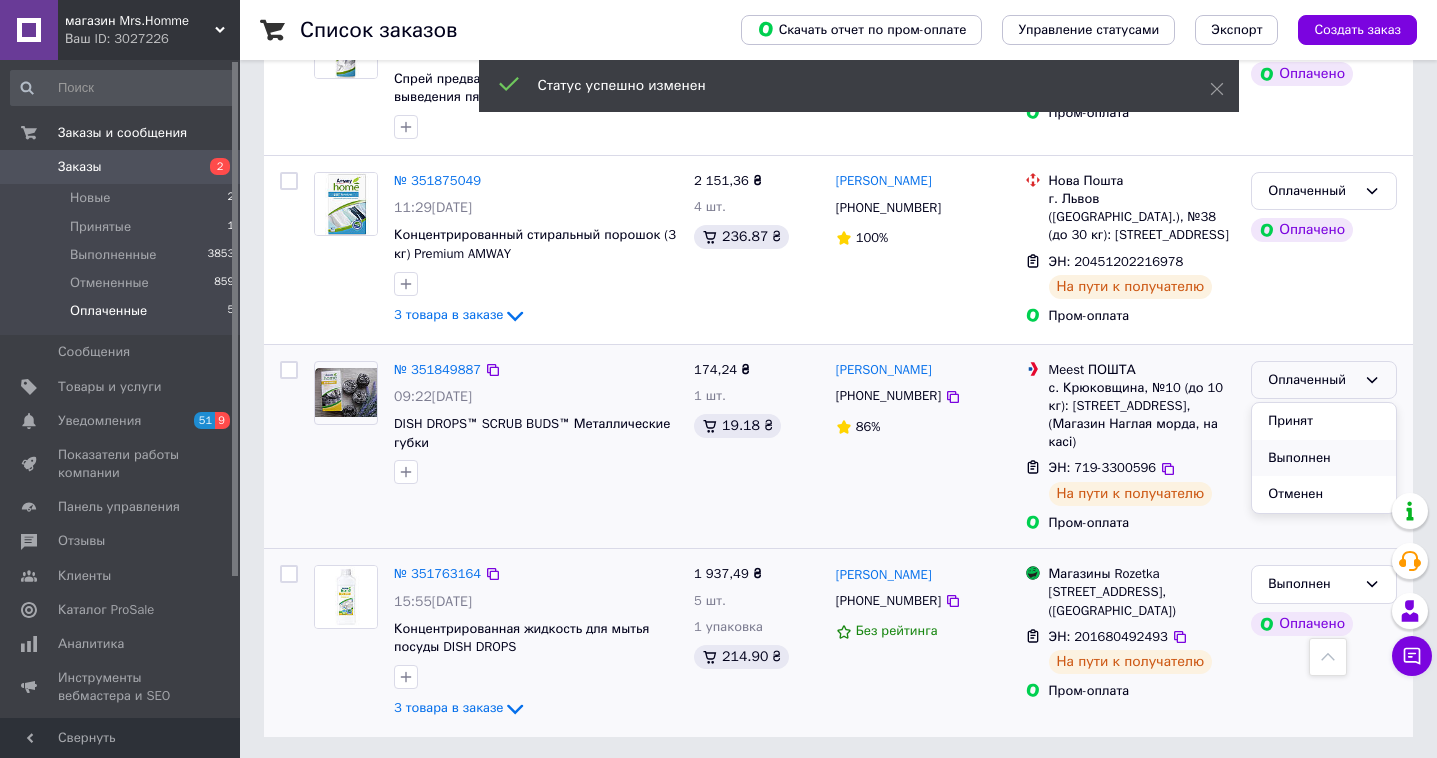 click on "Выполнен" at bounding box center [1324, 458] 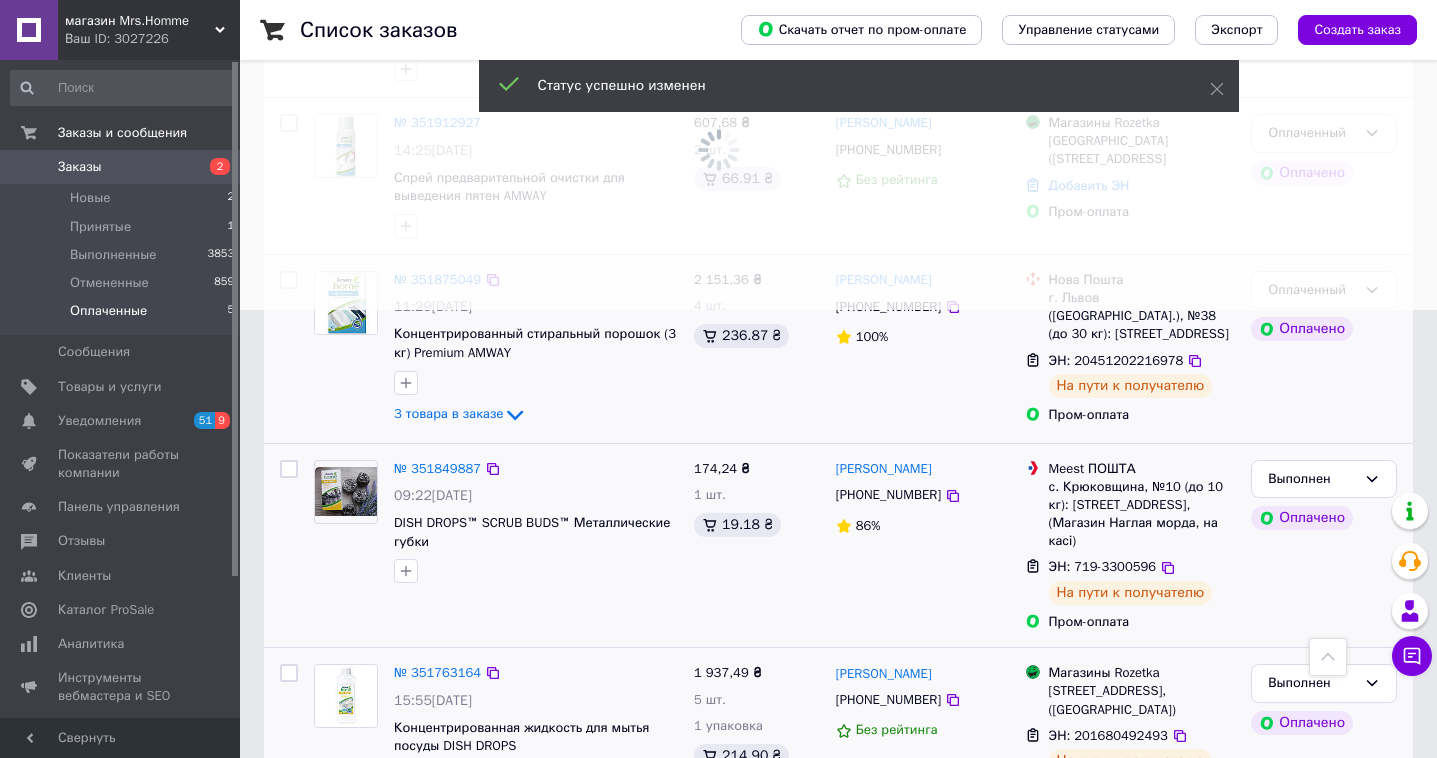 scroll, scrollTop: 434, scrollLeft: 0, axis: vertical 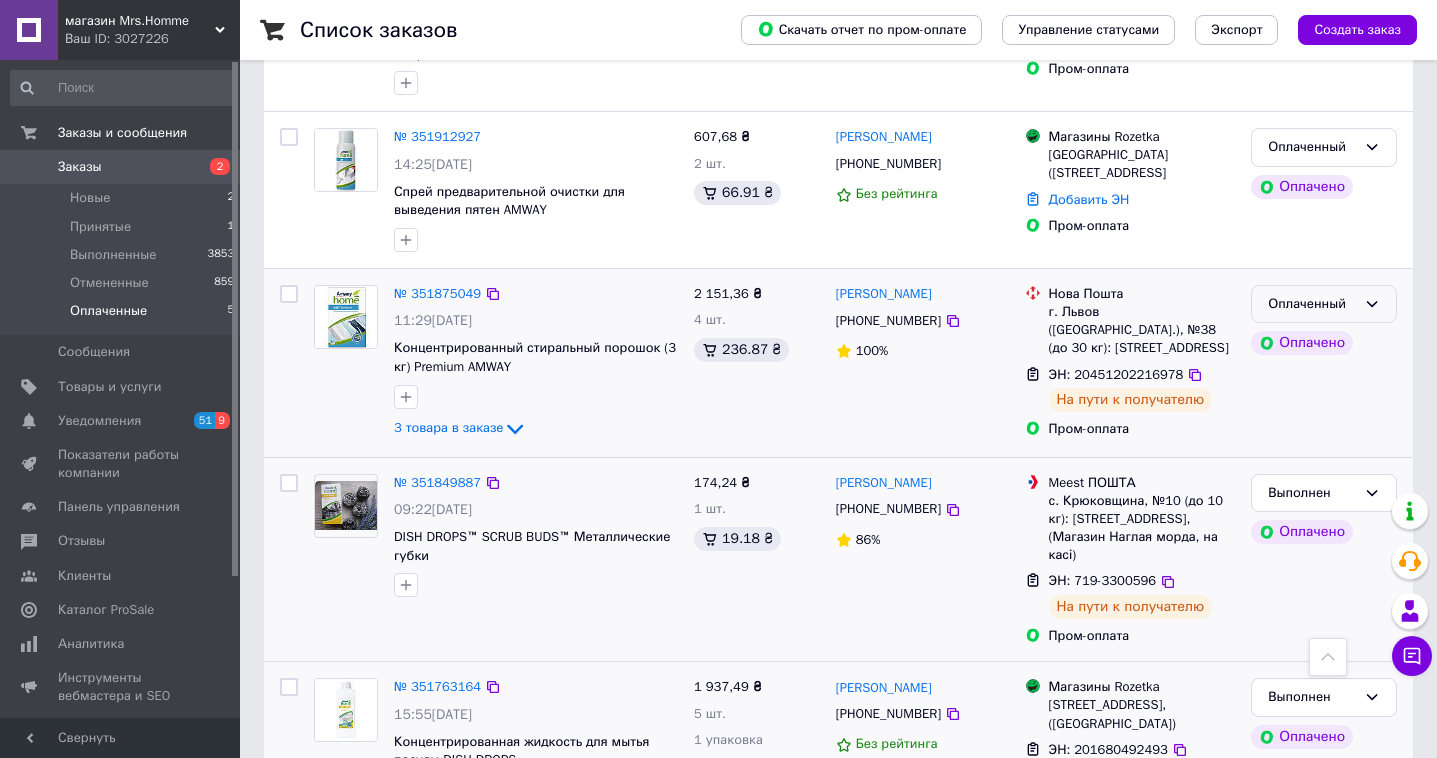 click on "Оплаченный" at bounding box center (1324, 304) 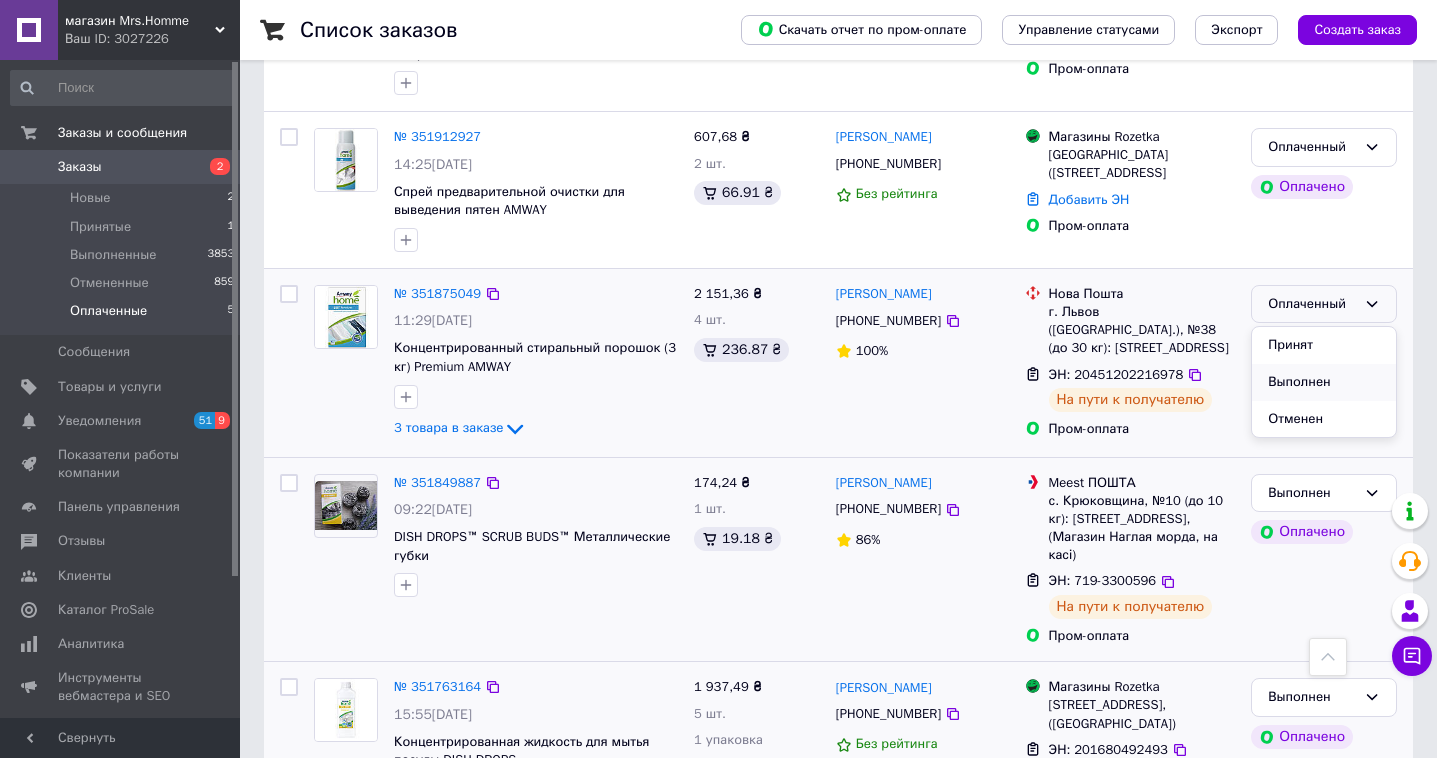 click on "Выполнен" at bounding box center [1324, 382] 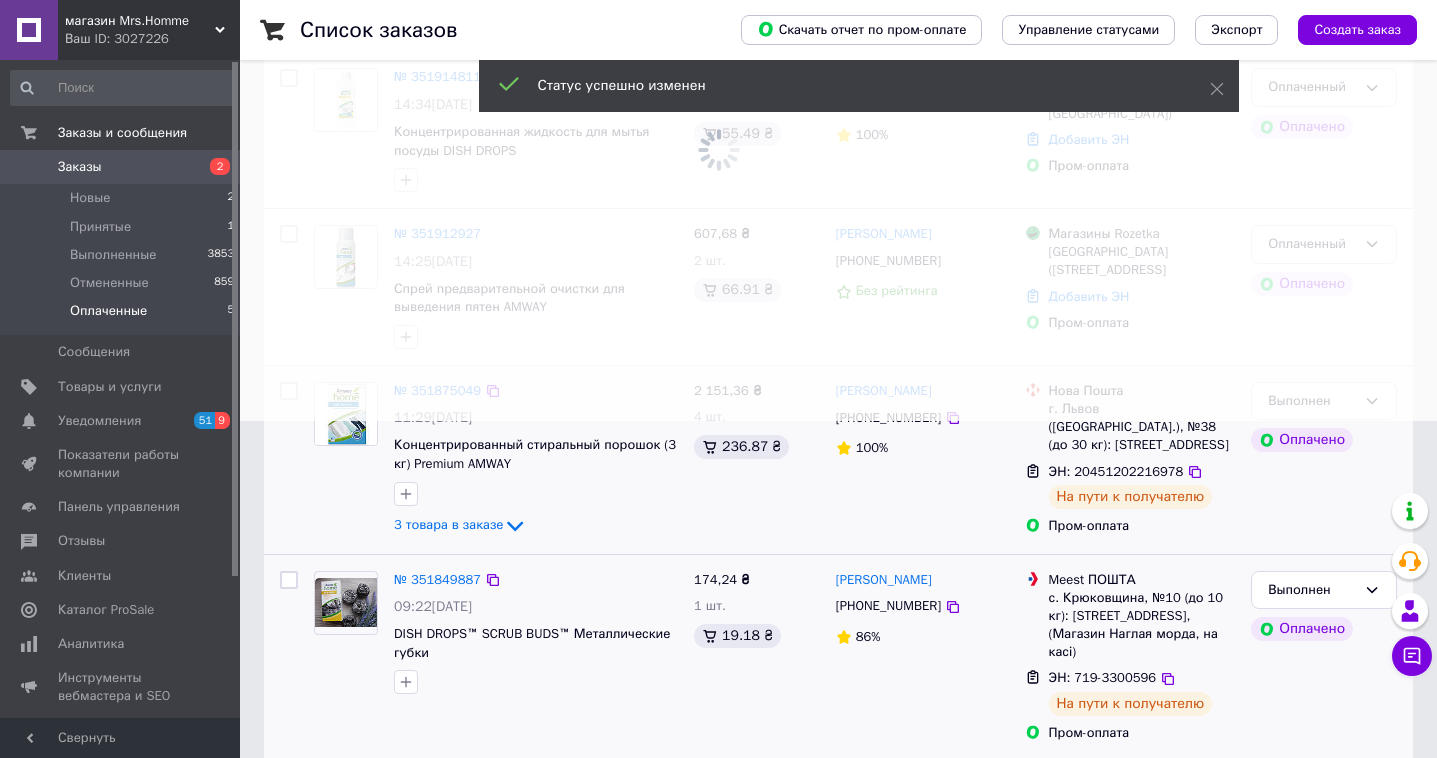 scroll, scrollTop: 154, scrollLeft: 0, axis: vertical 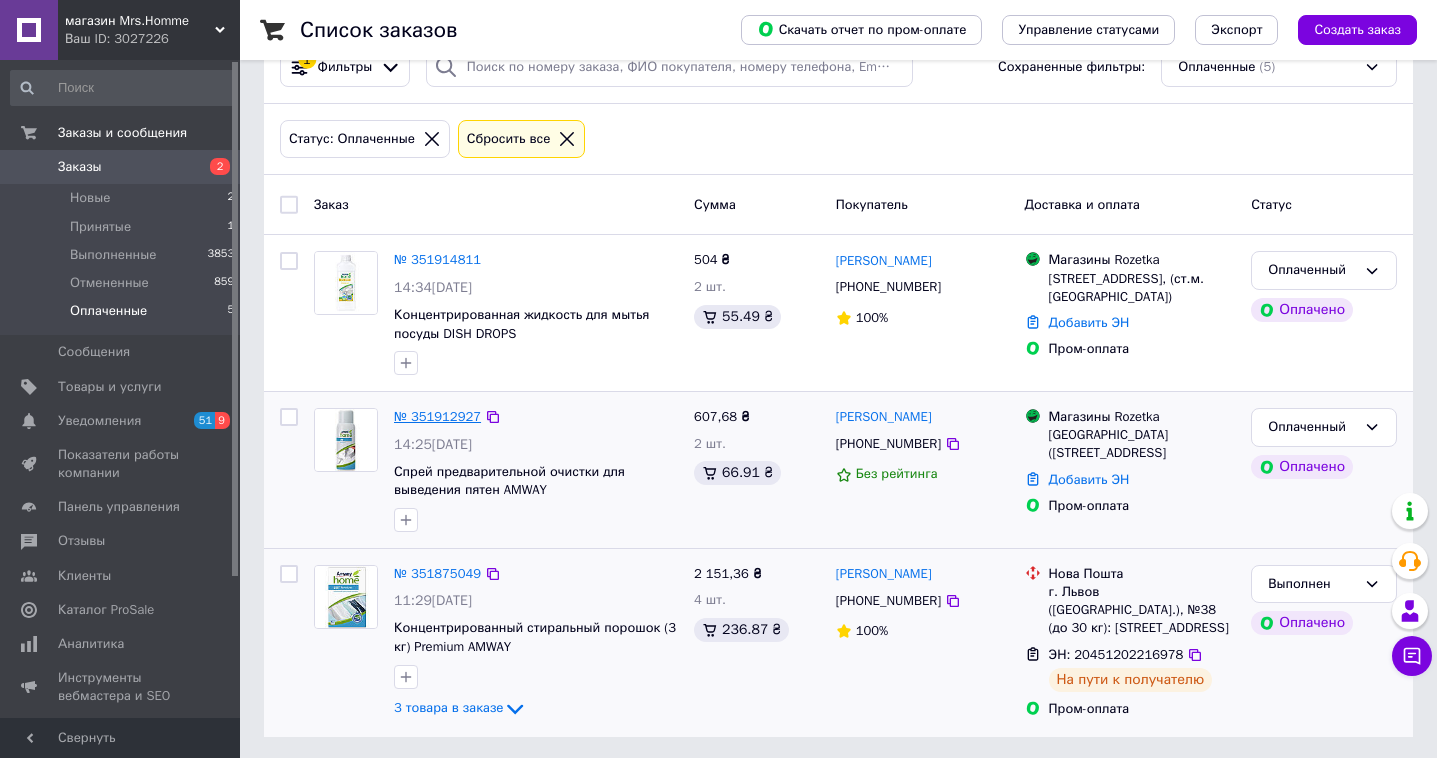 click on "№ 351912927" at bounding box center [437, 416] 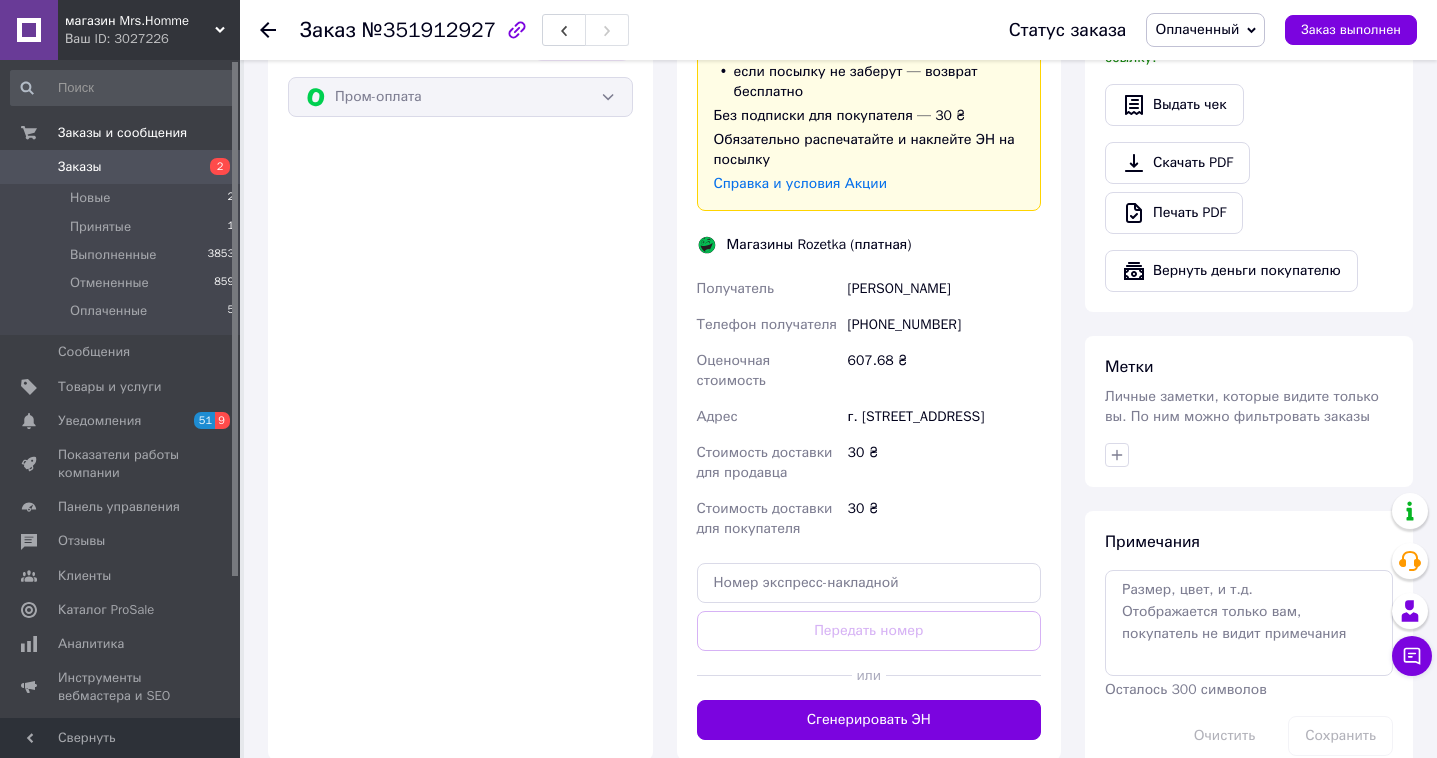 scroll, scrollTop: 755, scrollLeft: 0, axis: vertical 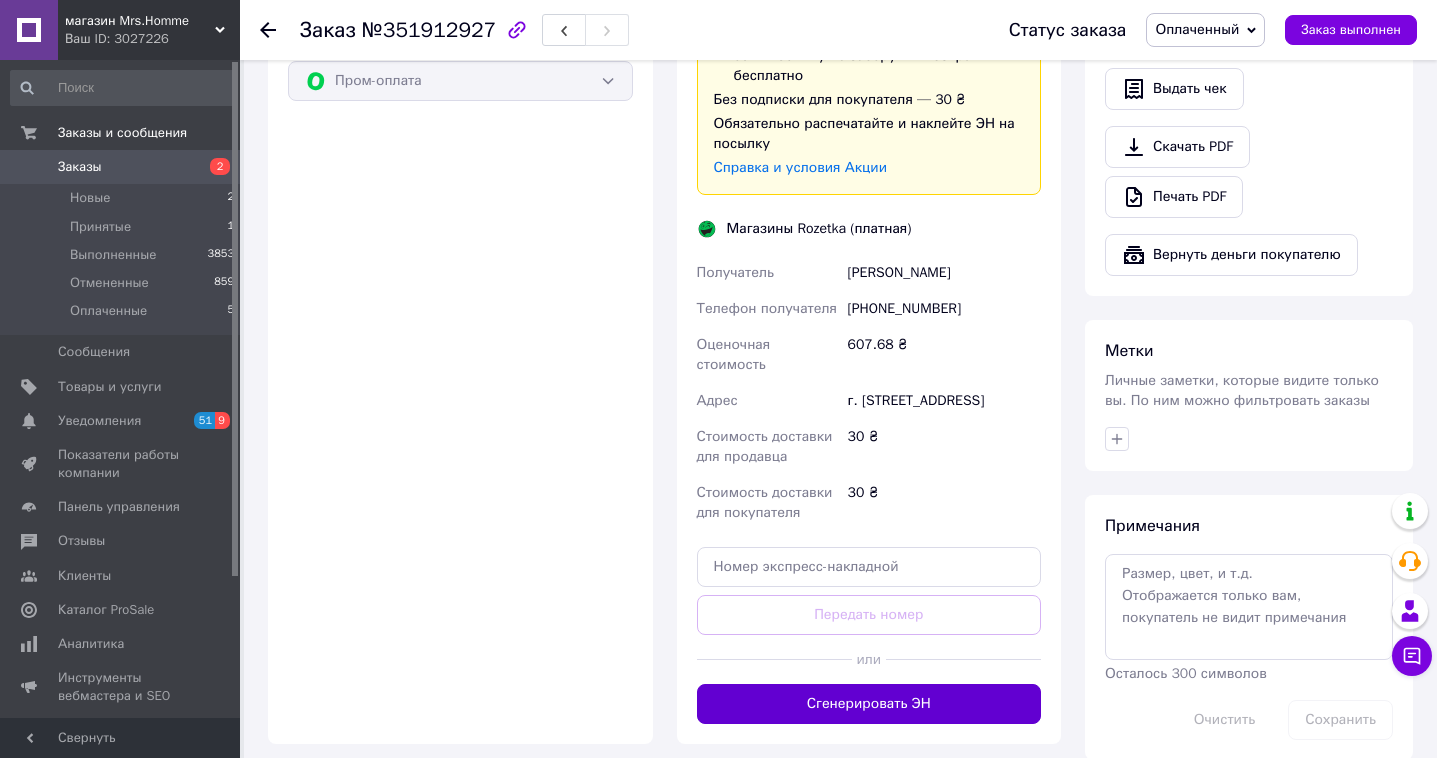 click on "Сгенерировать ЭН" at bounding box center (869, 704) 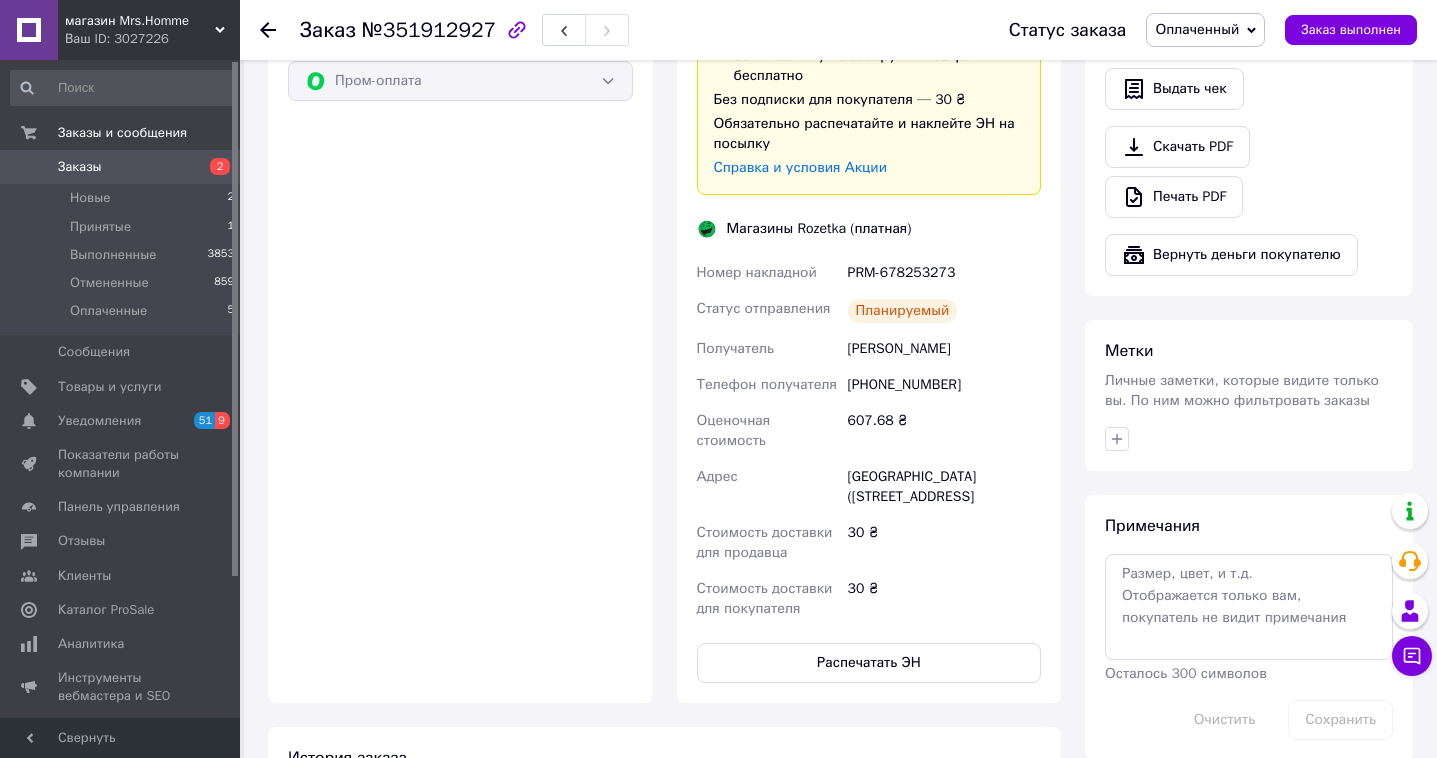 click on "PRM-678253273" at bounding box center (944, 273) 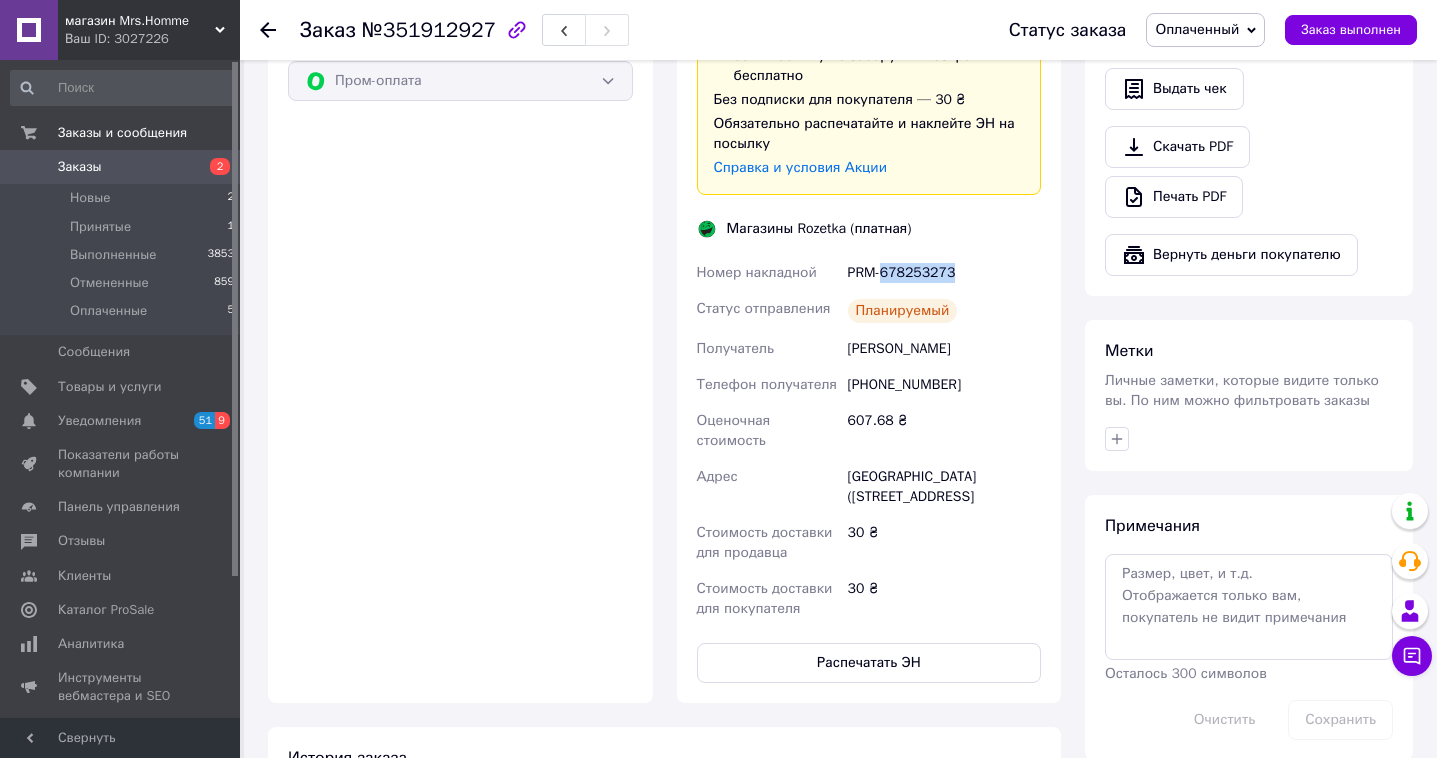 click on "PRM-678253273" at bounding box center [944, 273] 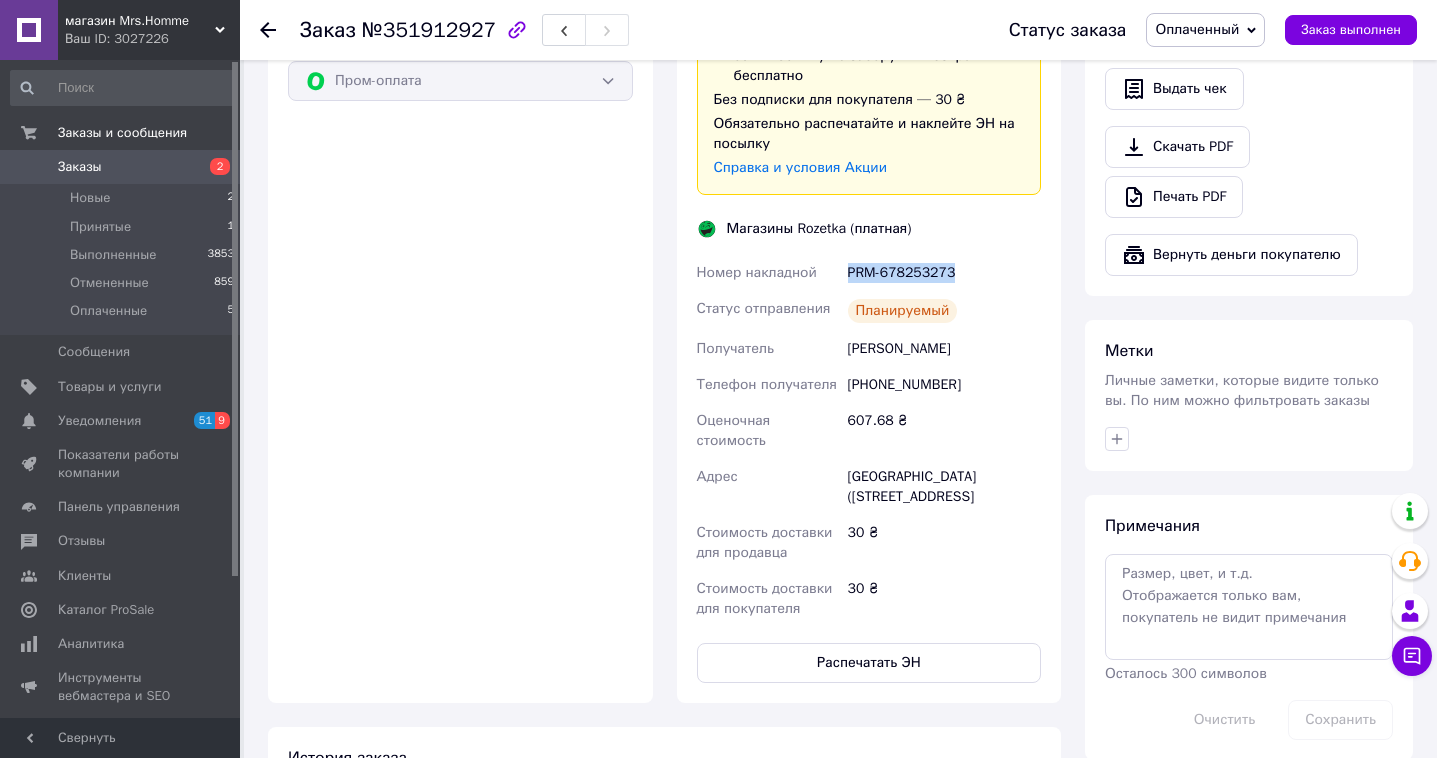 click on "PRM-678253273" at bounding box center (944, 273) 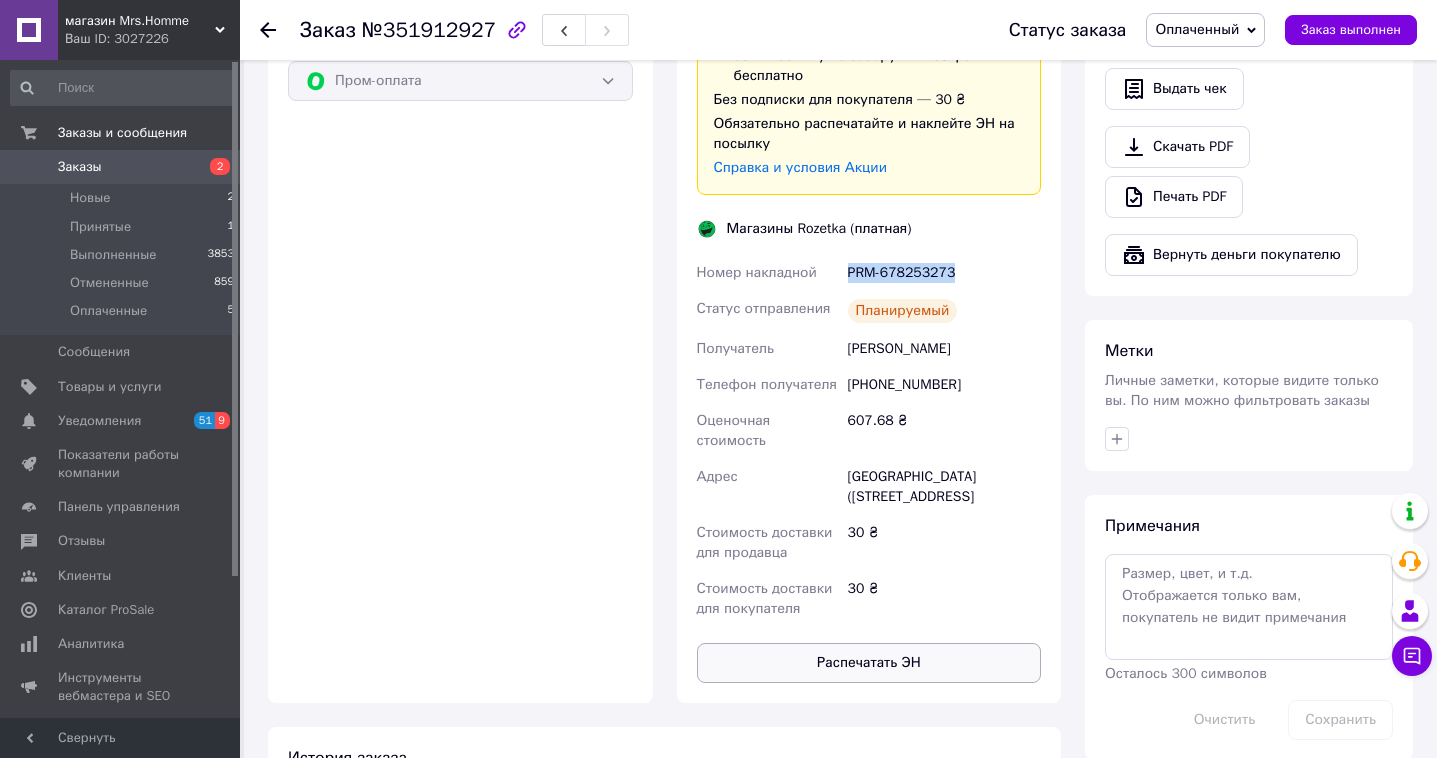 click on "Распечатать ЭН" at bounding box center [869, 663] 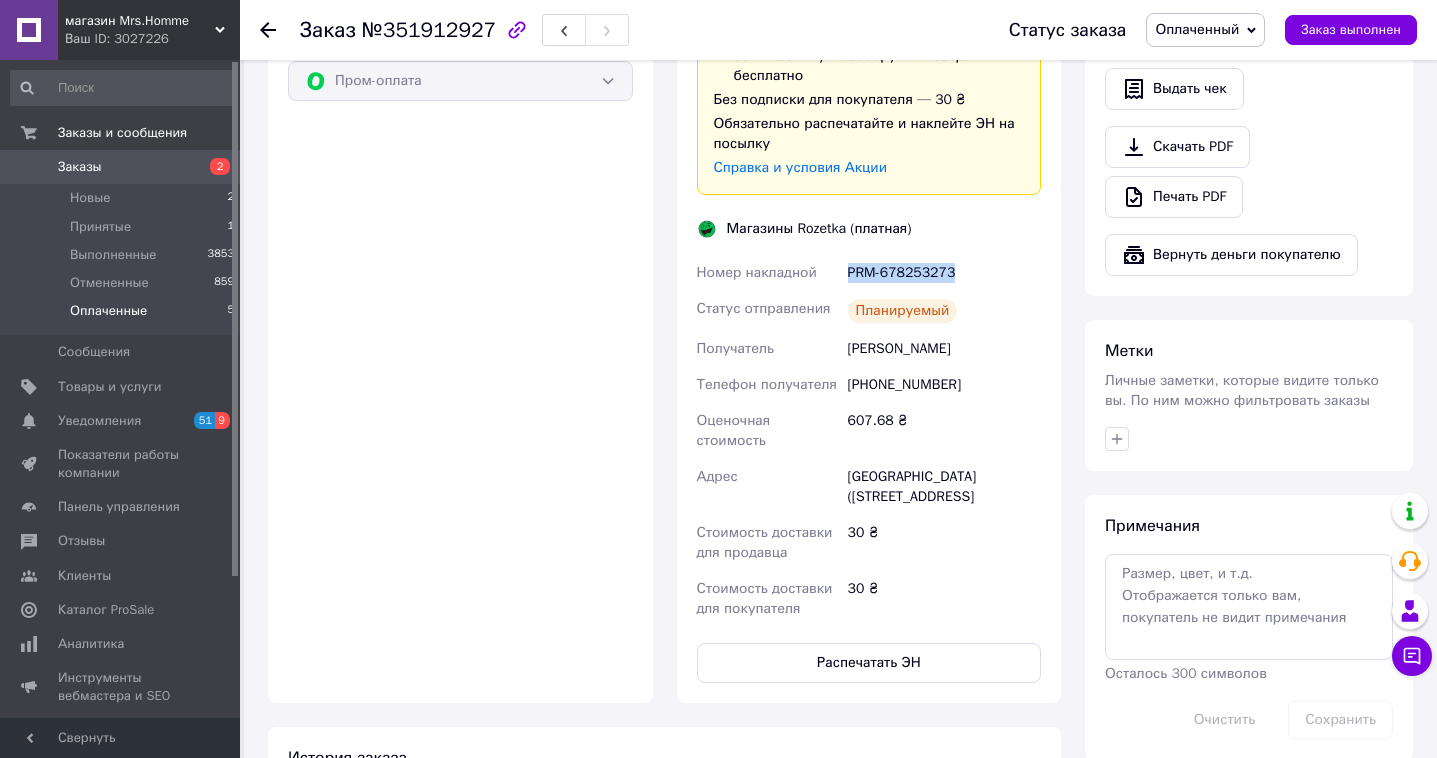 click on "Оплаченные 5" at bounding box center [123, 316] 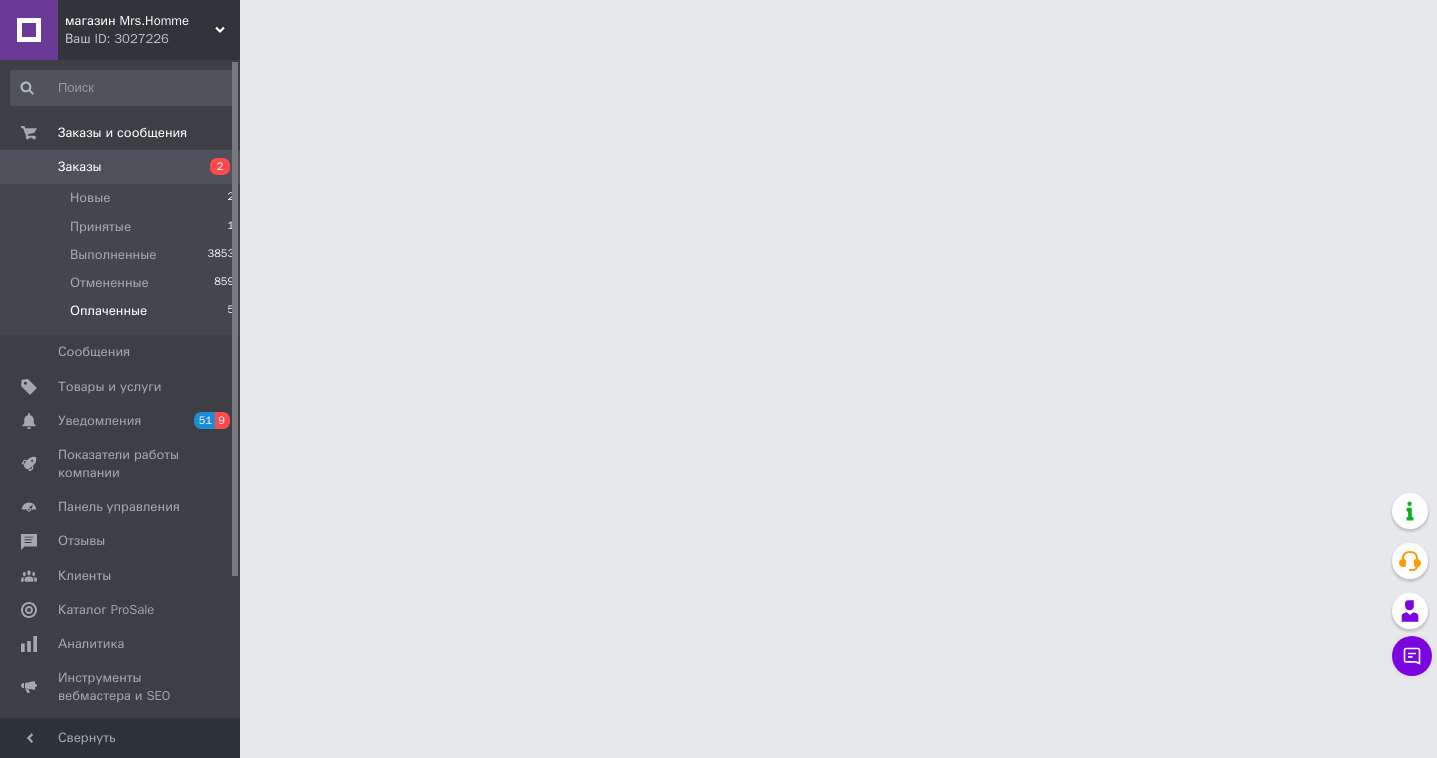 scroll, scrollTop: 0, scrollLeft: 0, axis: both 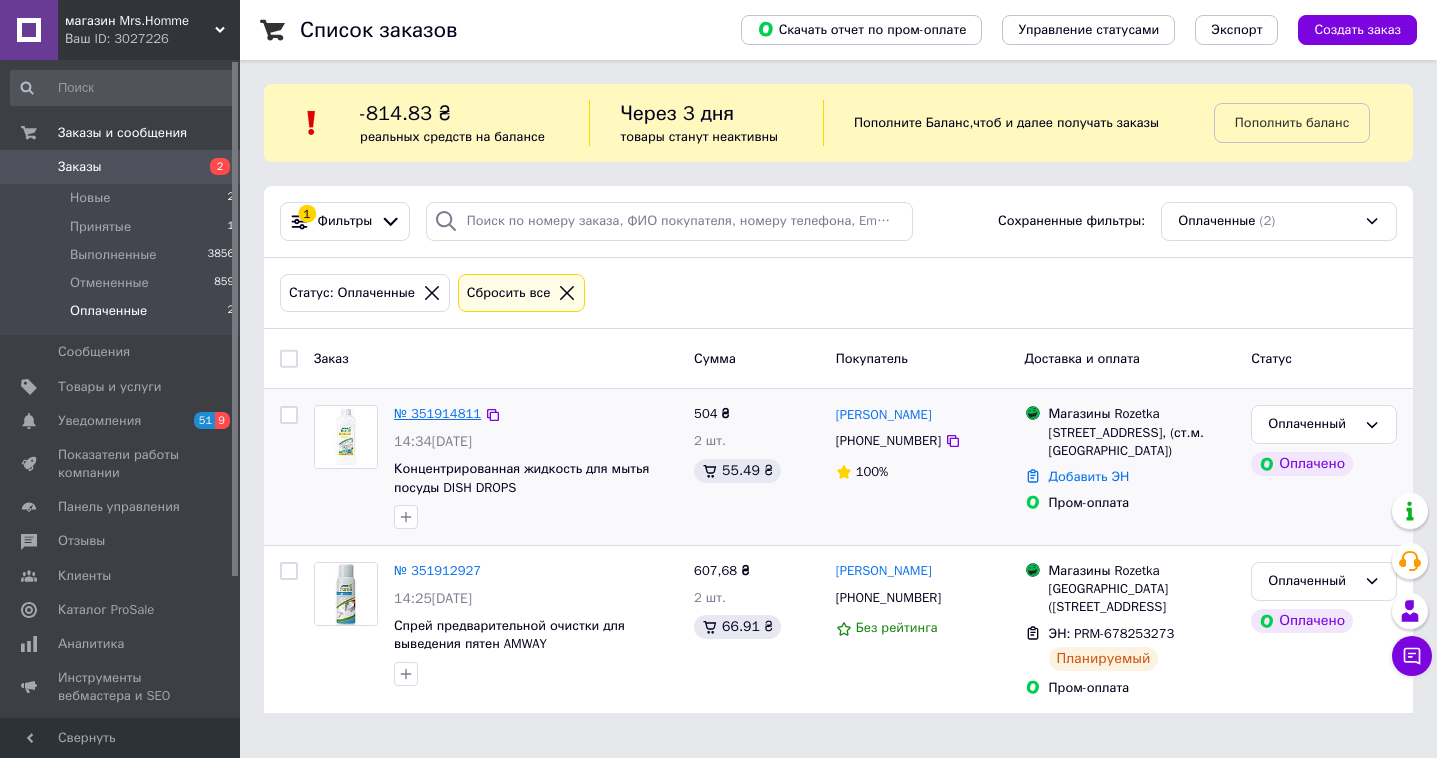 click on "№ 351914811" at bounding box center (437, 413) 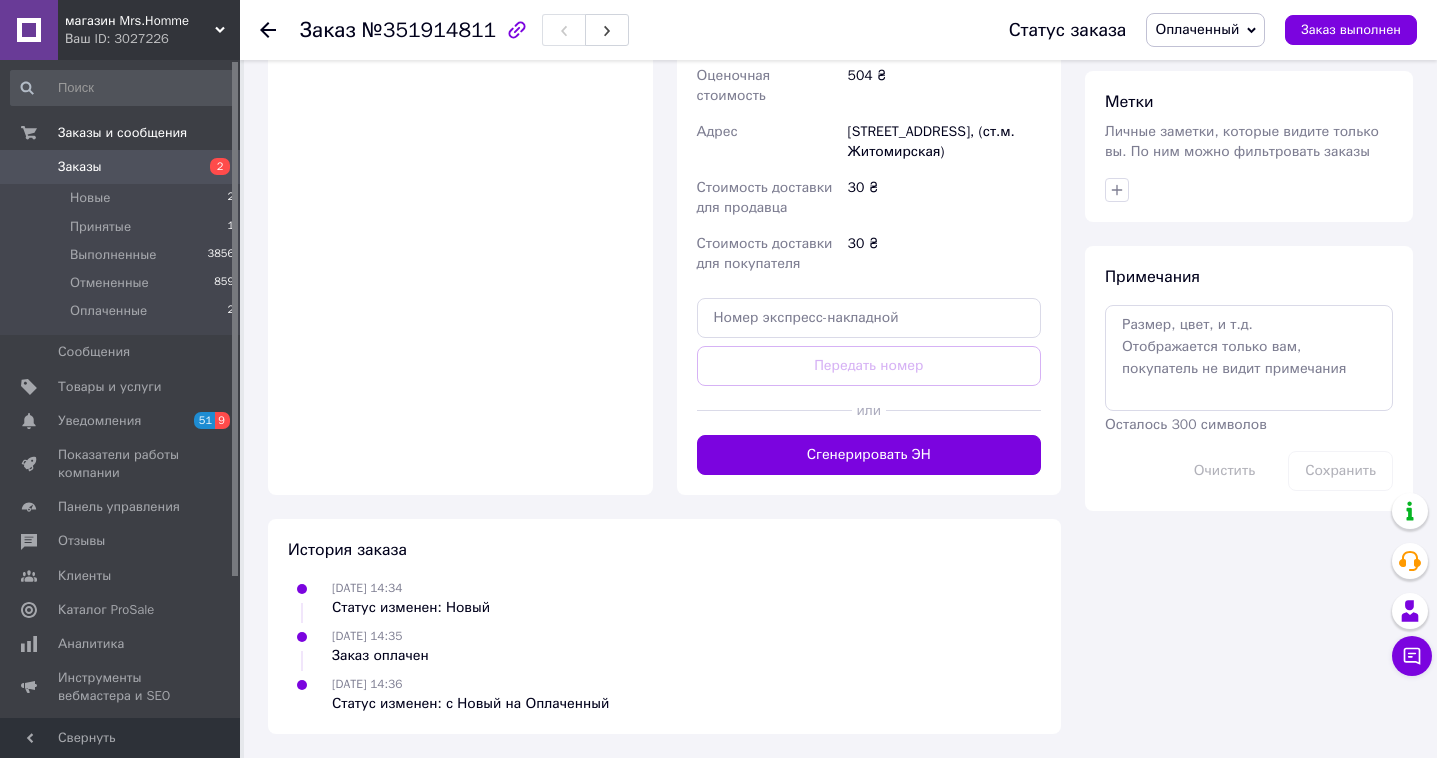 scroll, scrollTop: 1029, scrollLeft: 0, axis: vertical 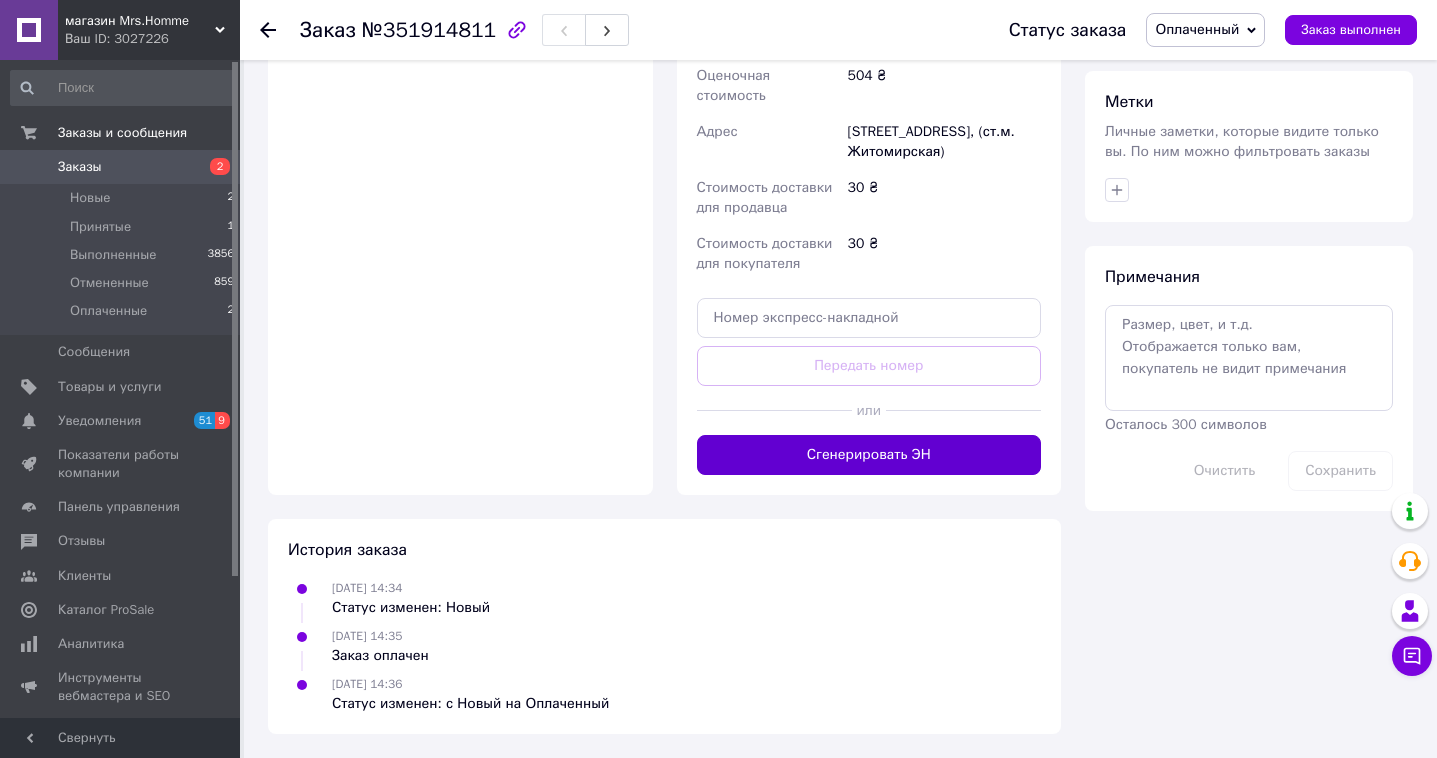 click on "Сгенерировать ЭН" at bounding box center [869, 455] 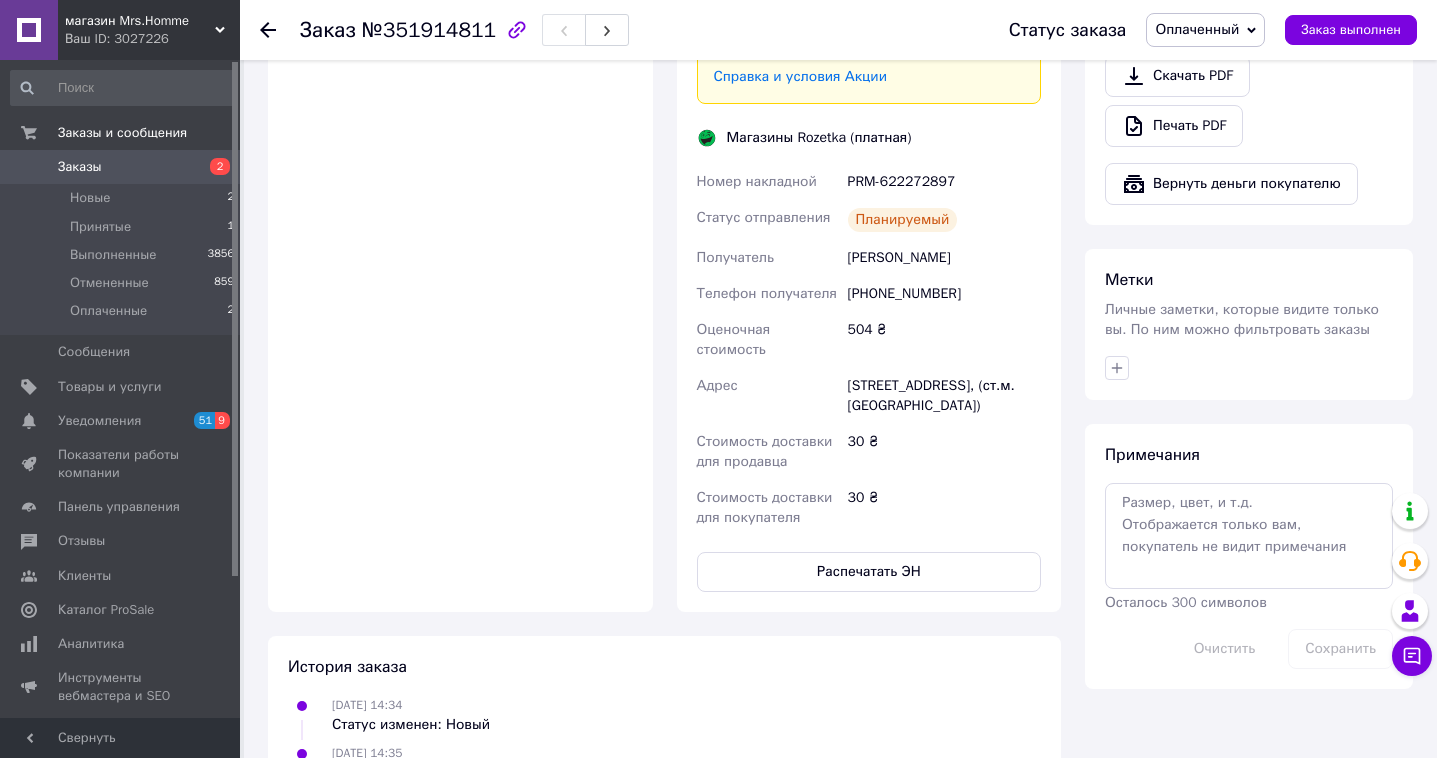 scroll, scrollTop: 805, scrollLeft: 0, axis: vertical 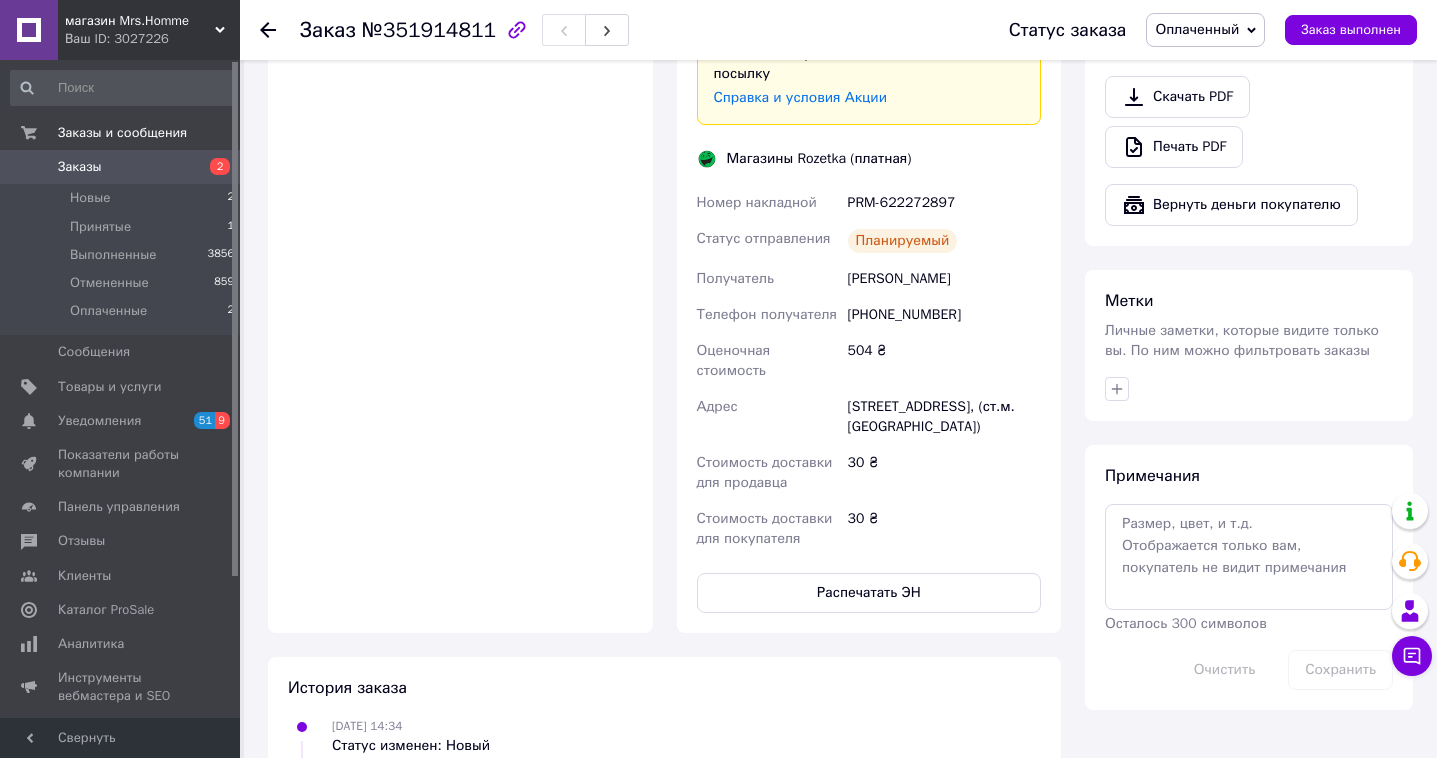 click on "PRM-622272897" at bounding box center (944, 203) 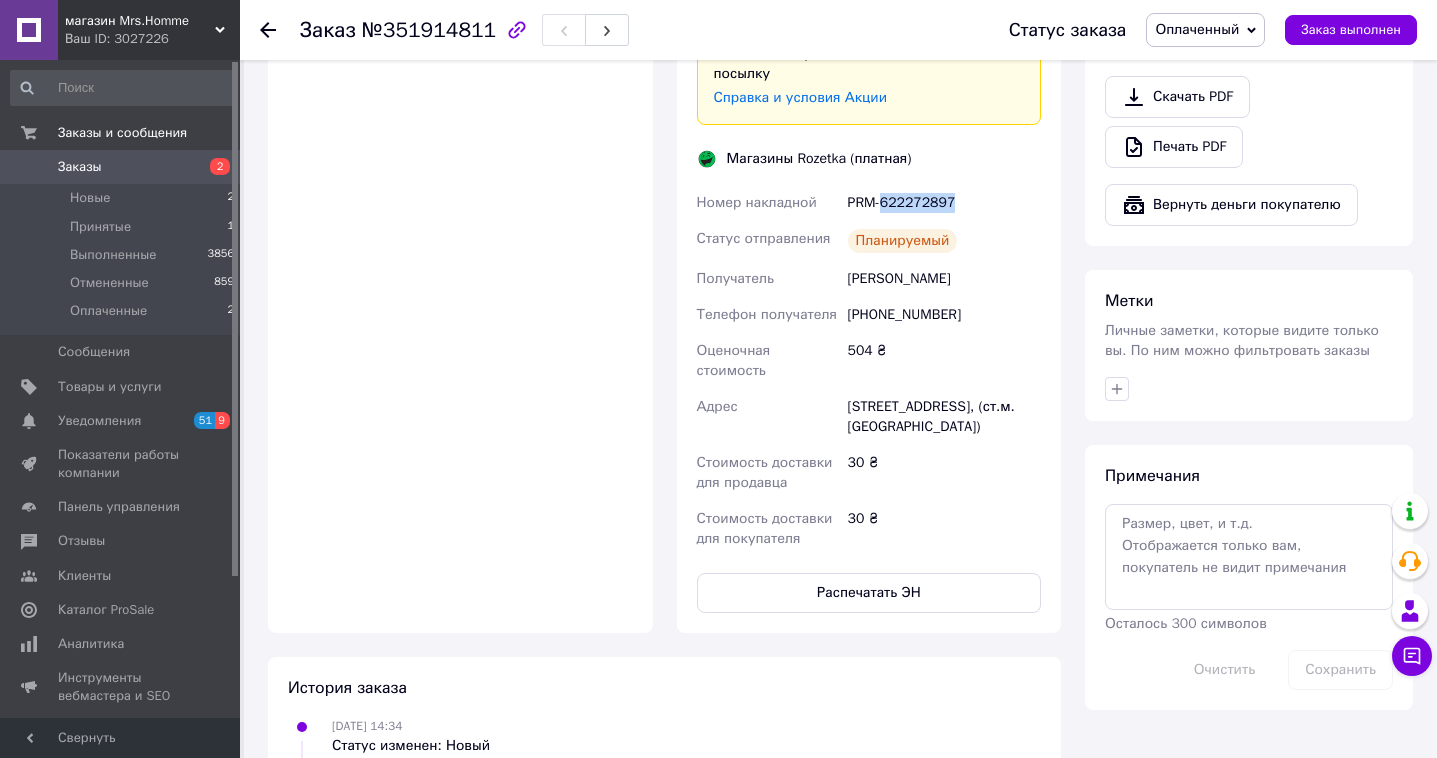 click on "PRM-622272897" at bounding box center [944, 203] 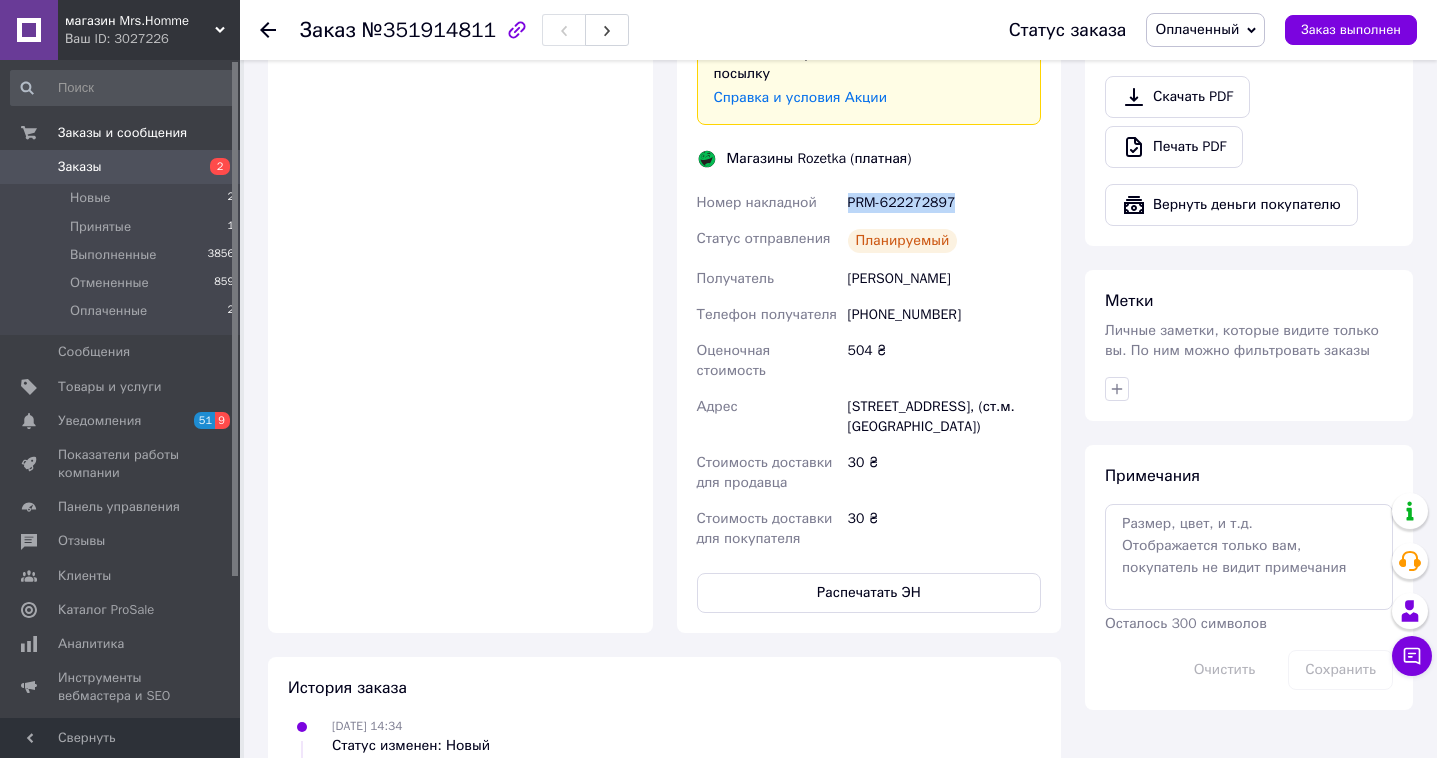 copy on "PRM-622272897" 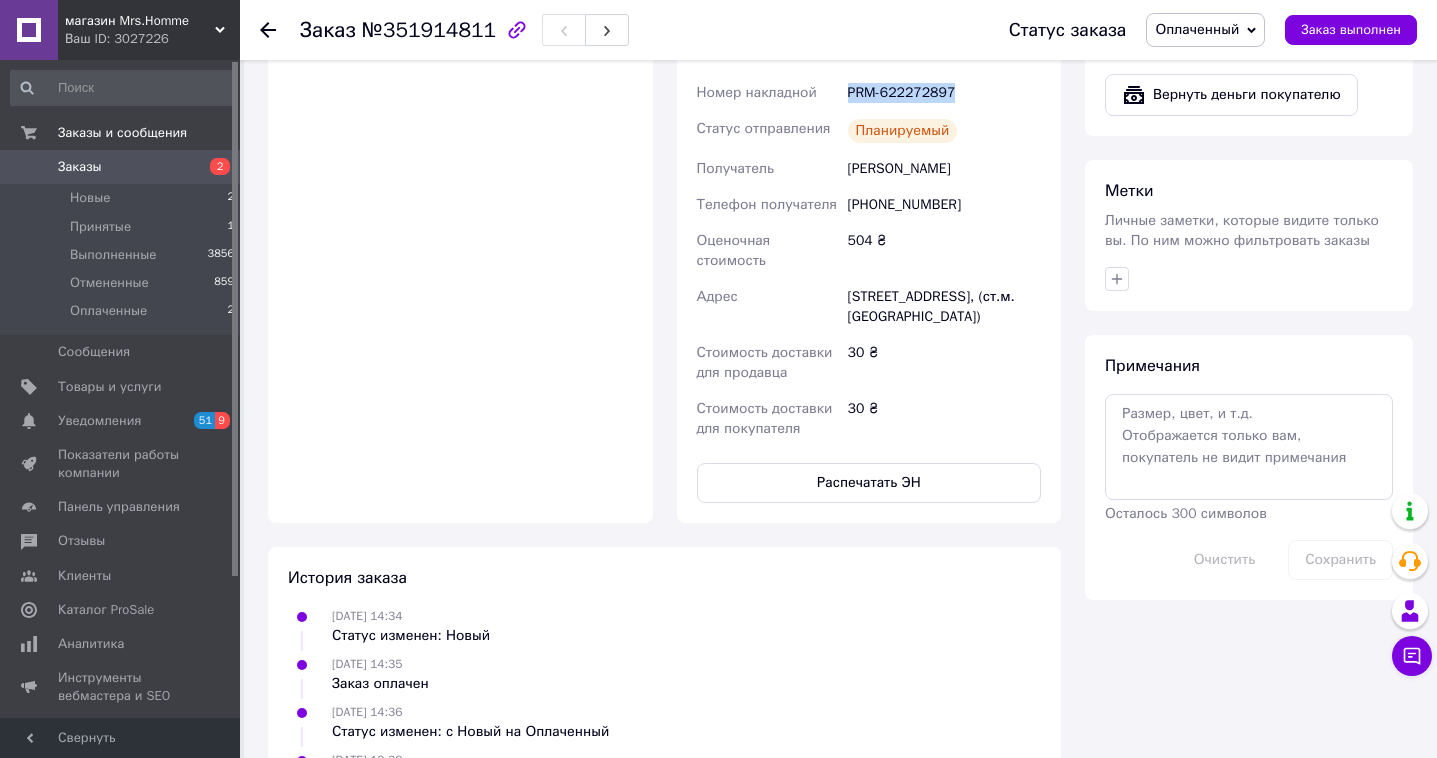 scroll, scrollTop: 940, scrollLeft: 0, axis: vertical 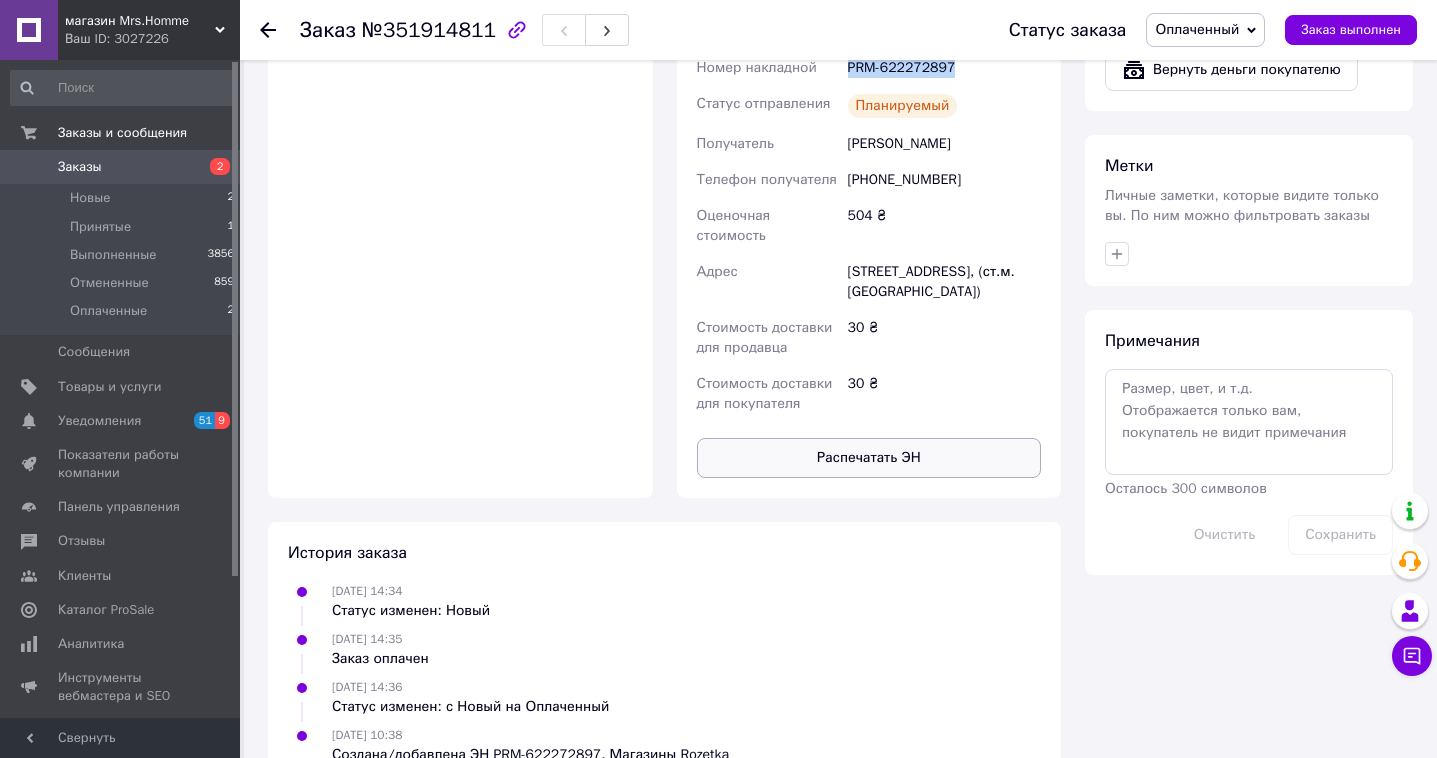 click on "Распечатать ЭН" at bounding box center (869, 458) 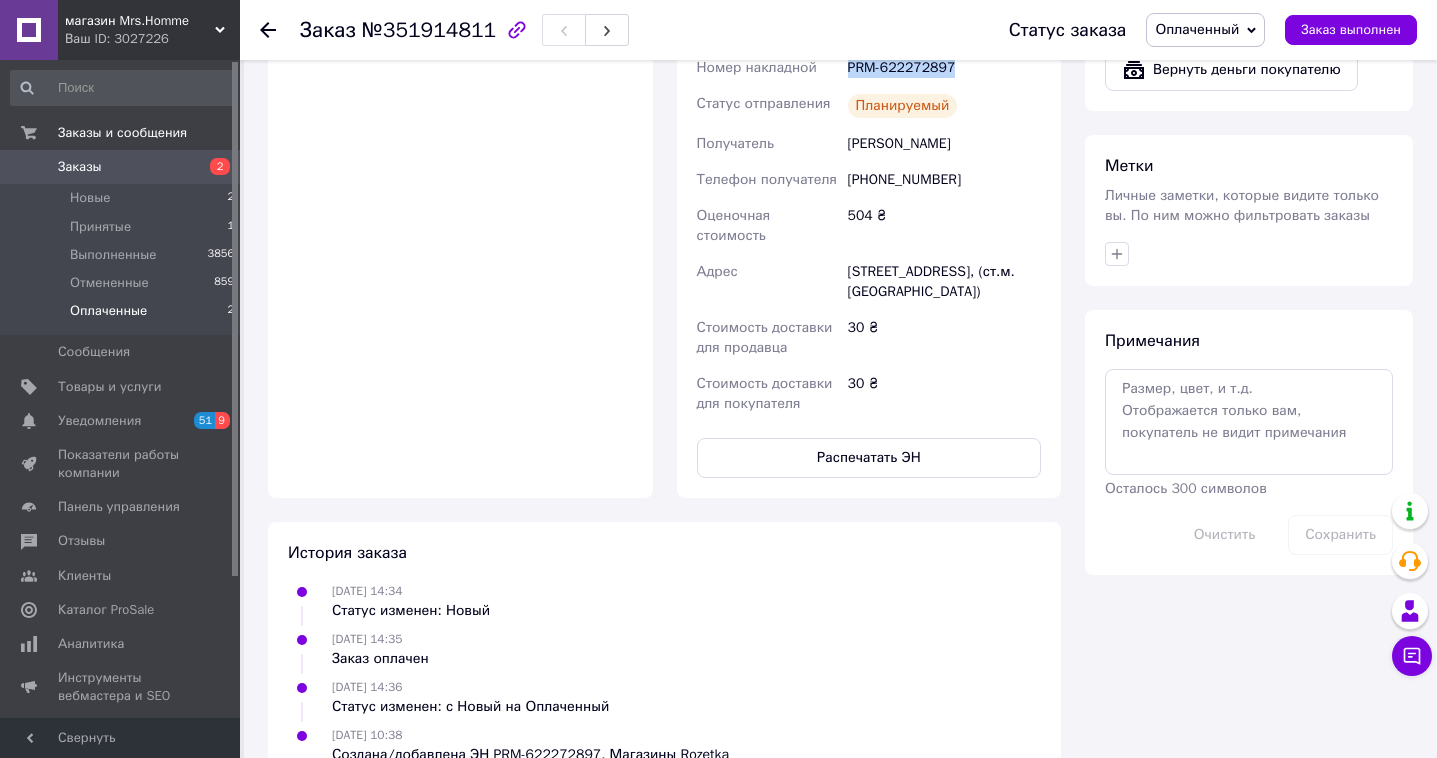 click on "Оплаченные" at bounding box center (108, 311) 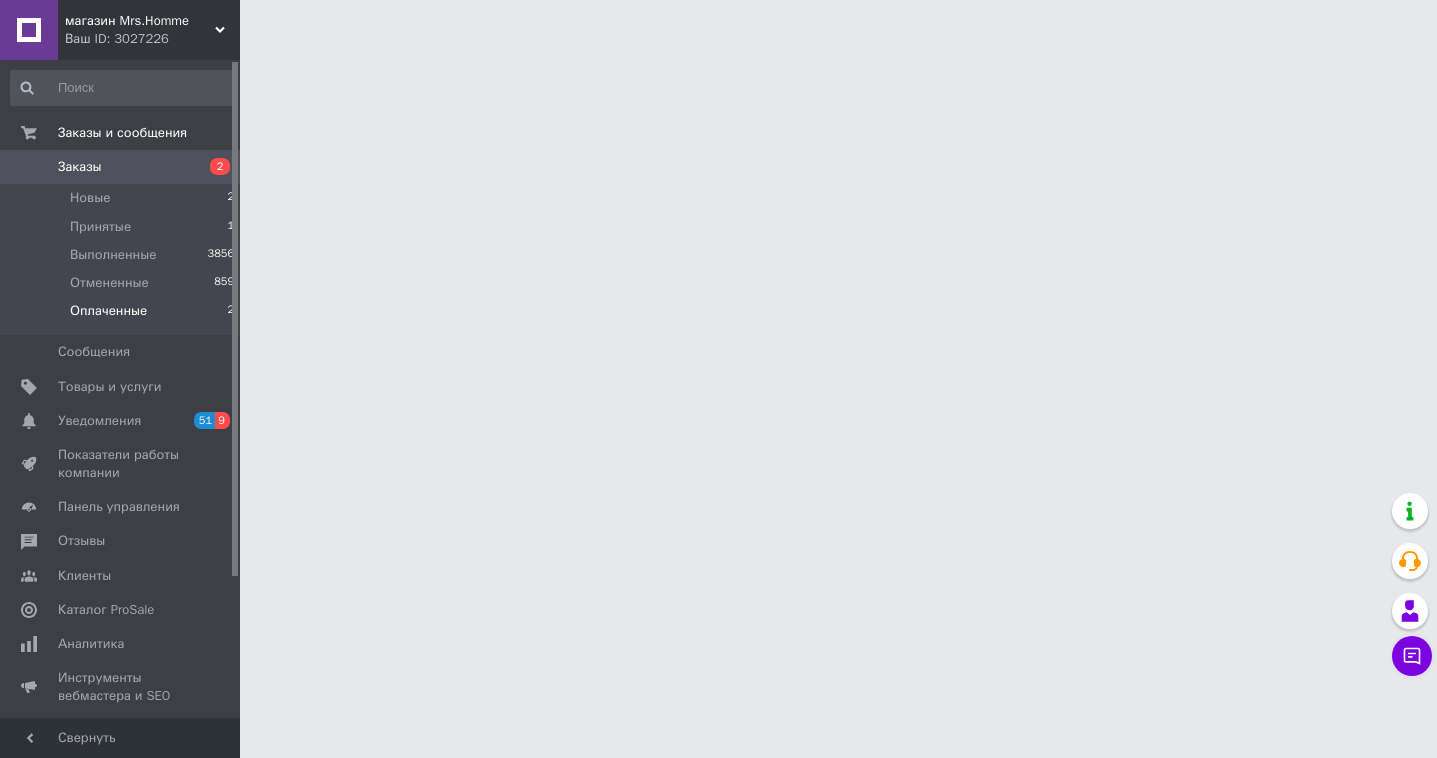 scroll, scrollTop: 0, scrollLeft: 0, axis: both 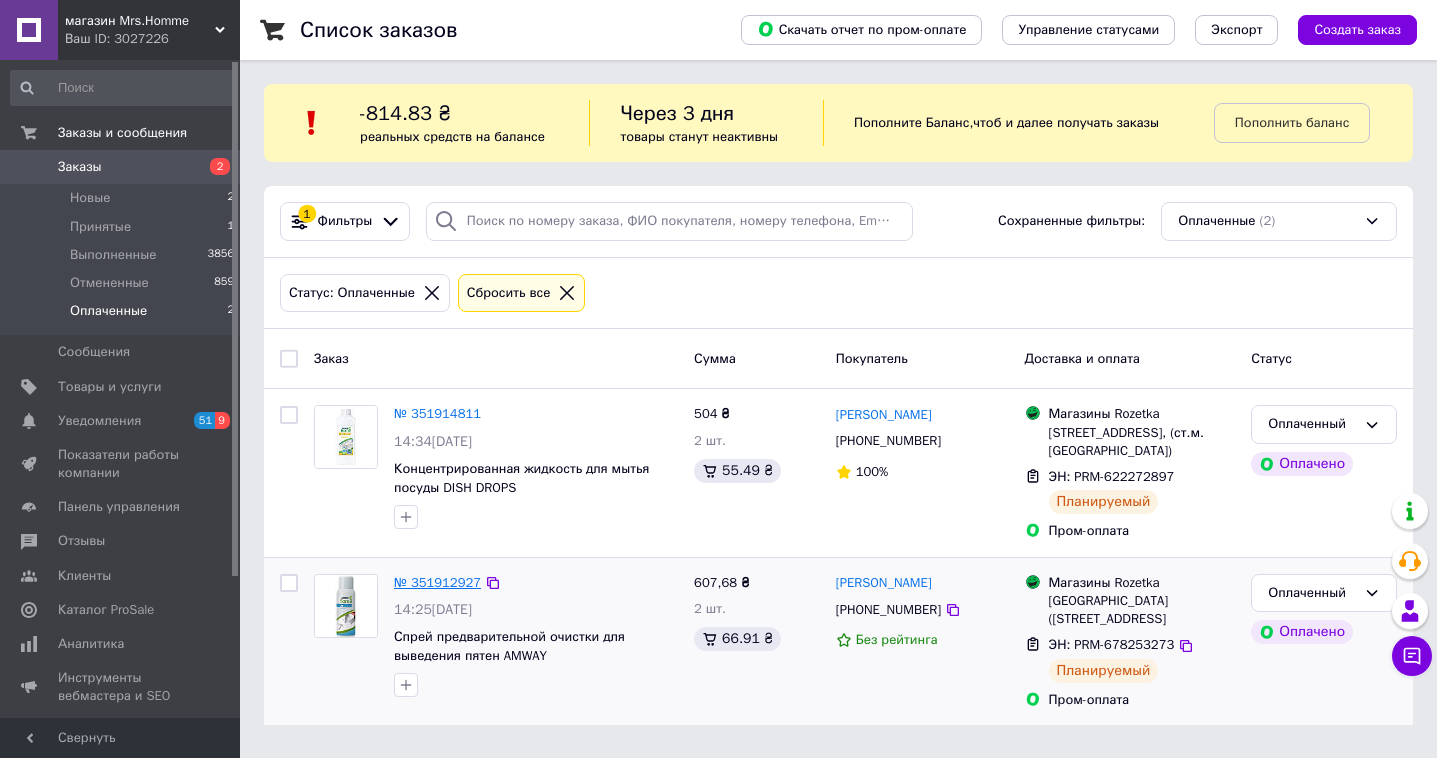 click on "№ 351912927" at bounding box center [437, 582] 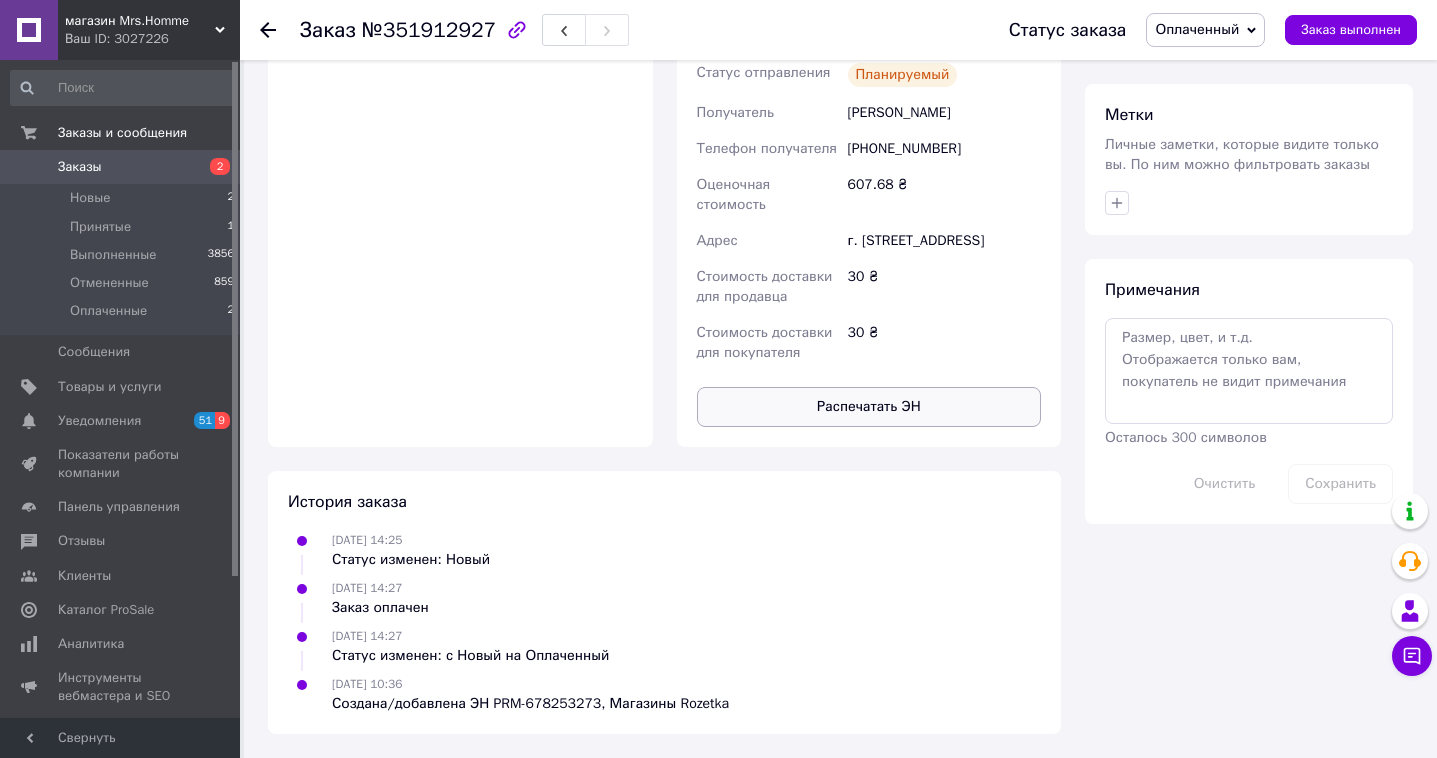 scroll, scrollTop: 1004, scrollLeft: 0, axis: vertical 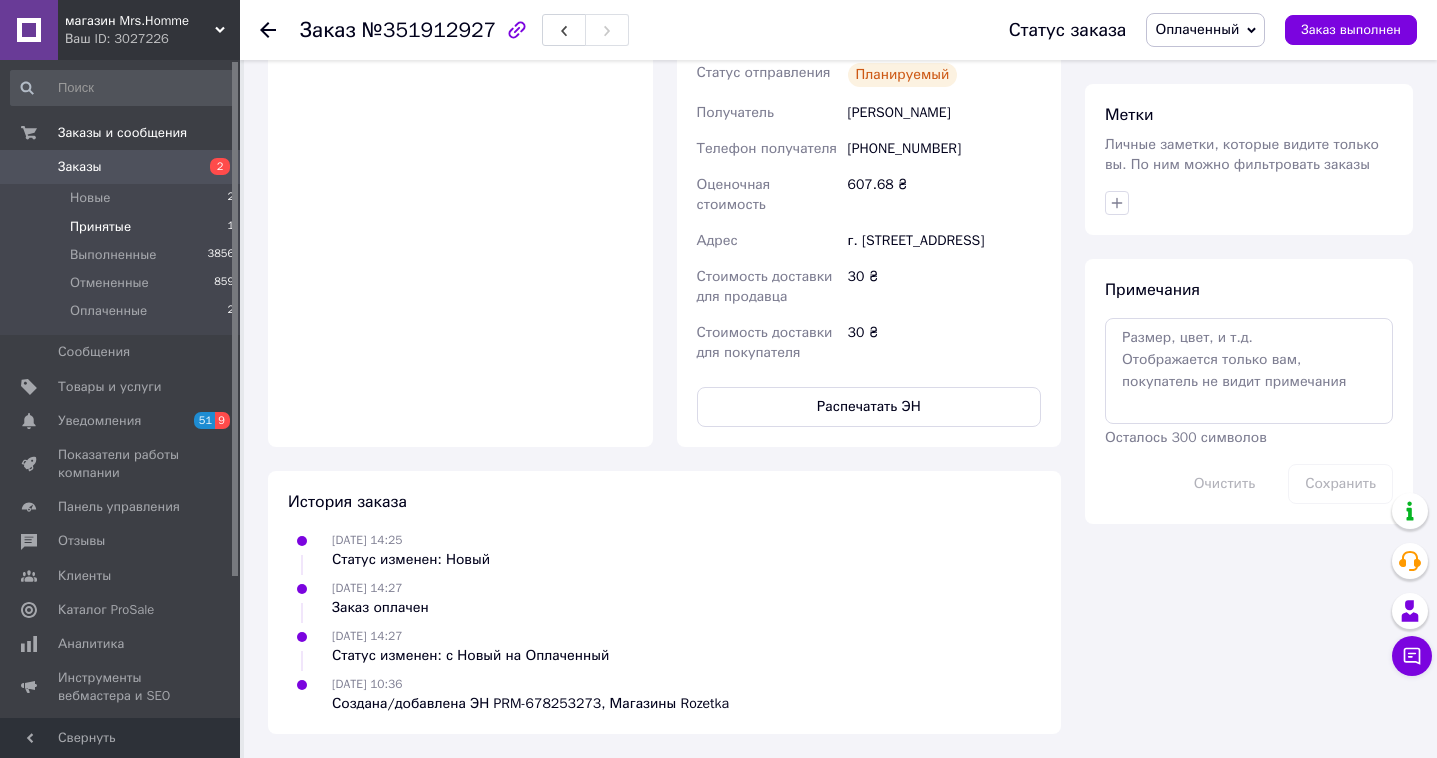 click on "Принятые" at bounding box center (100, 227) 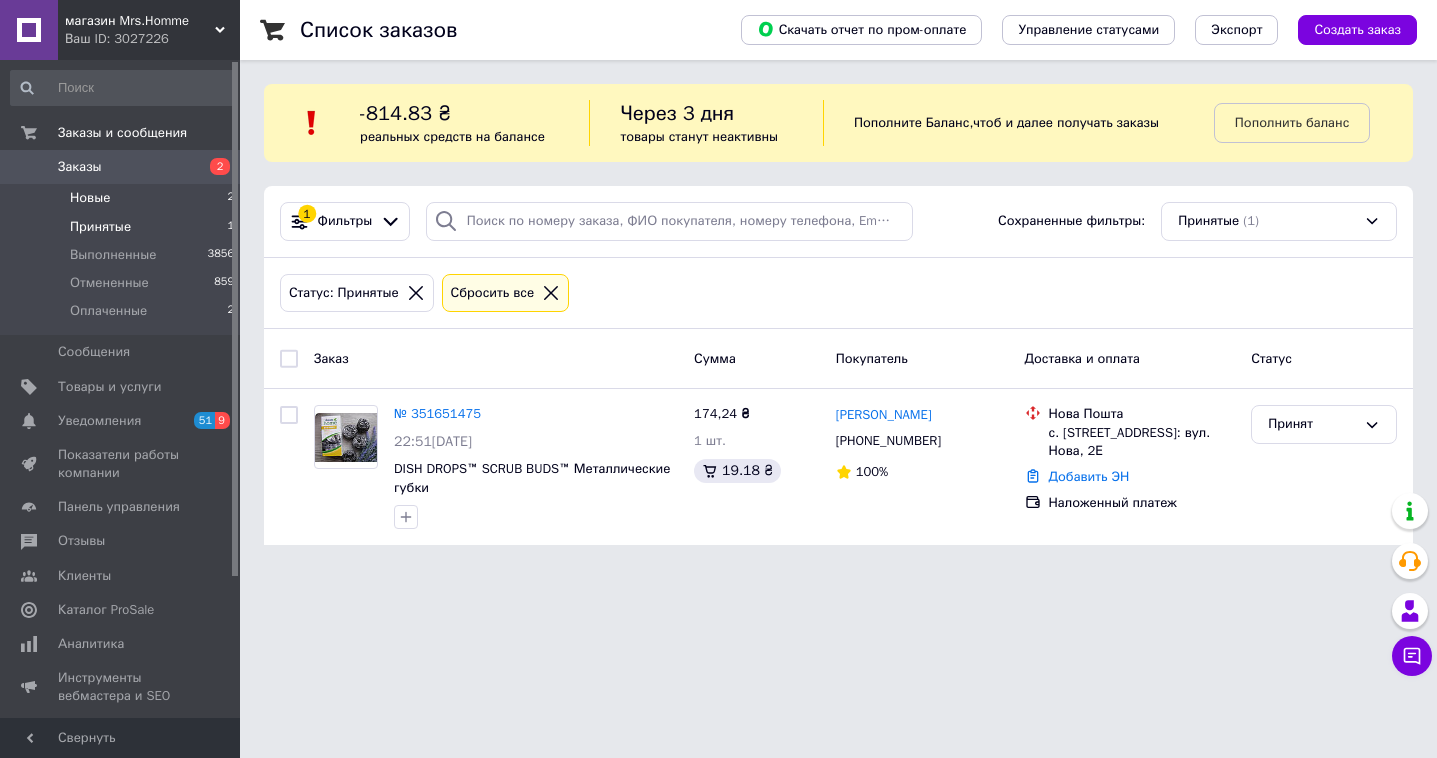click on "Новые 2" at bounding box center (123, 198) 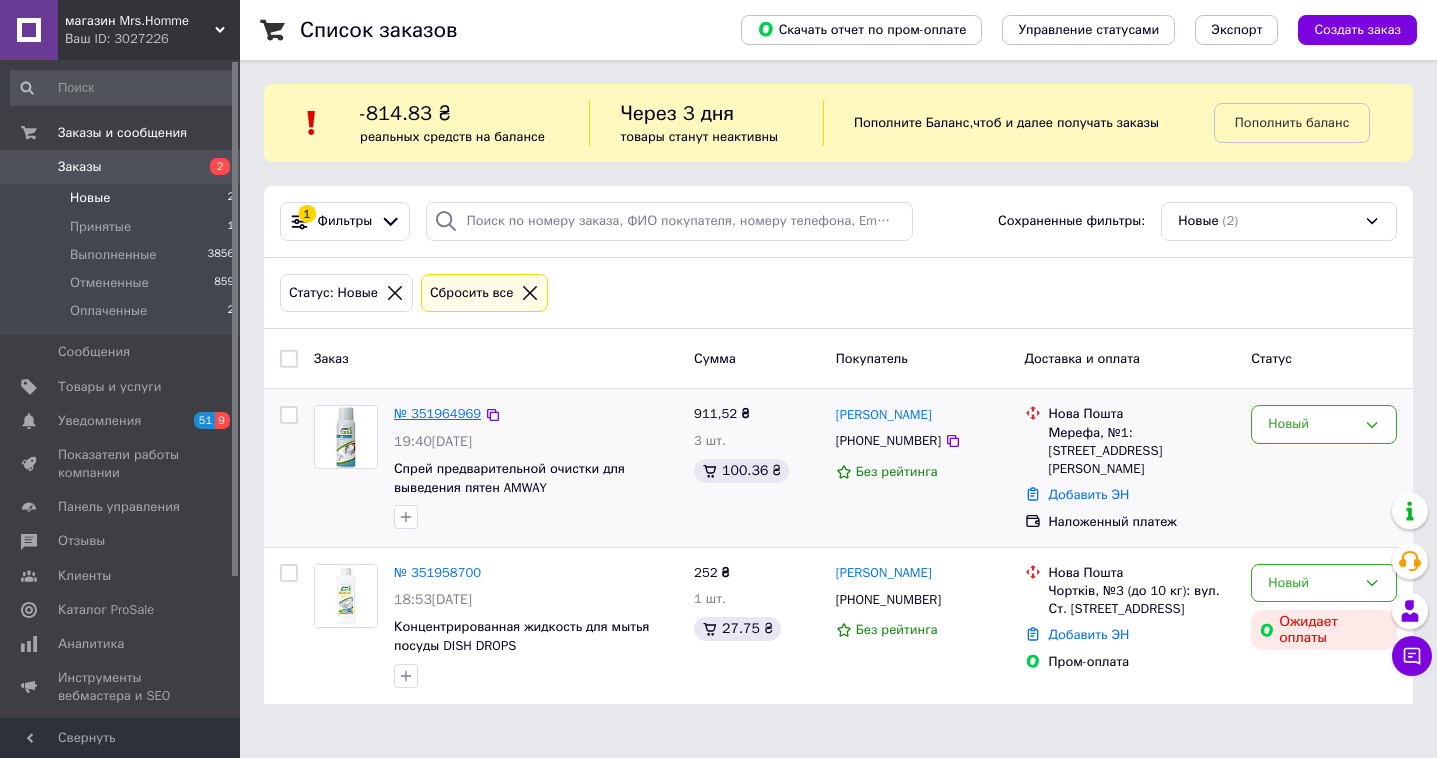 click on "№ 351964969" at bounding box center (437, 413) 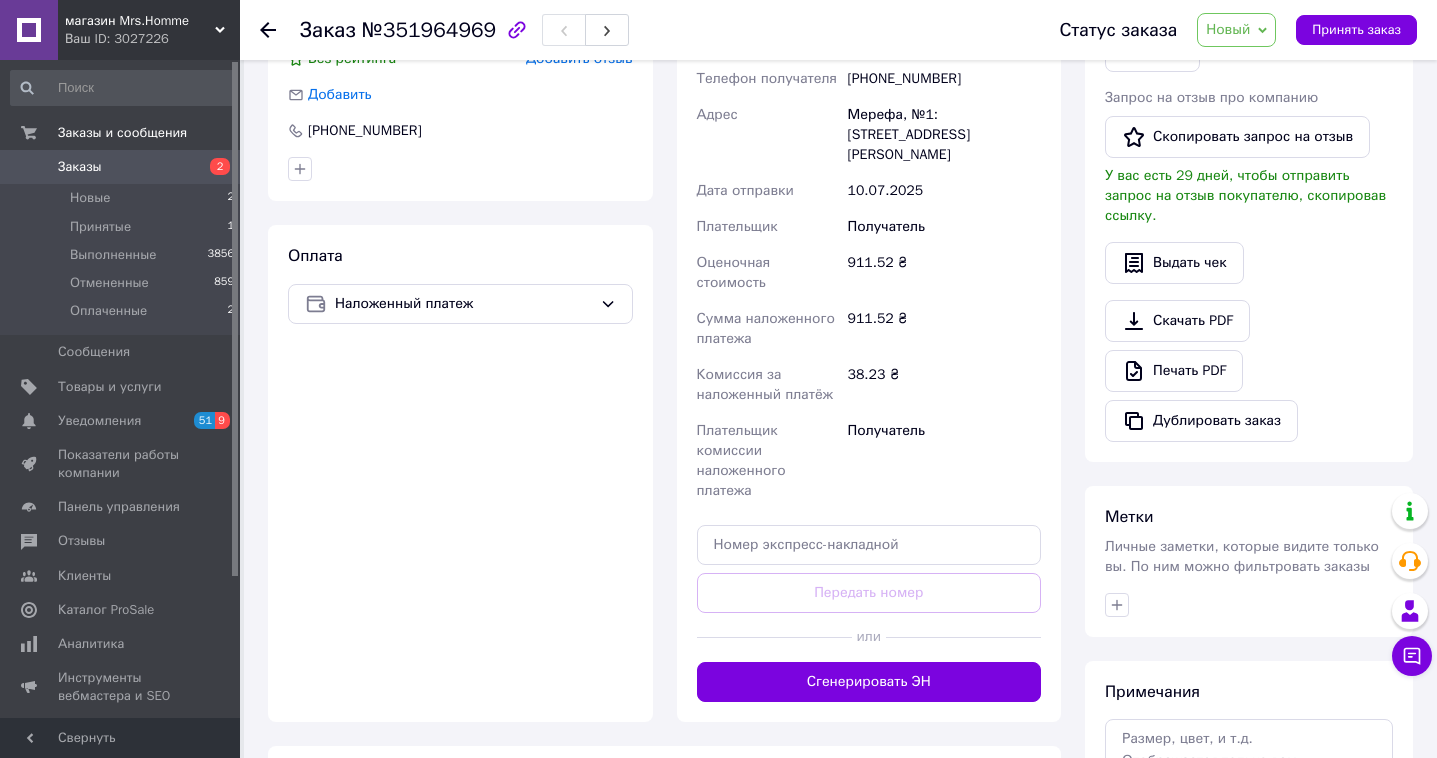 scroll, scrollTop: 460, scrollLeft: 0, axis: vertical 